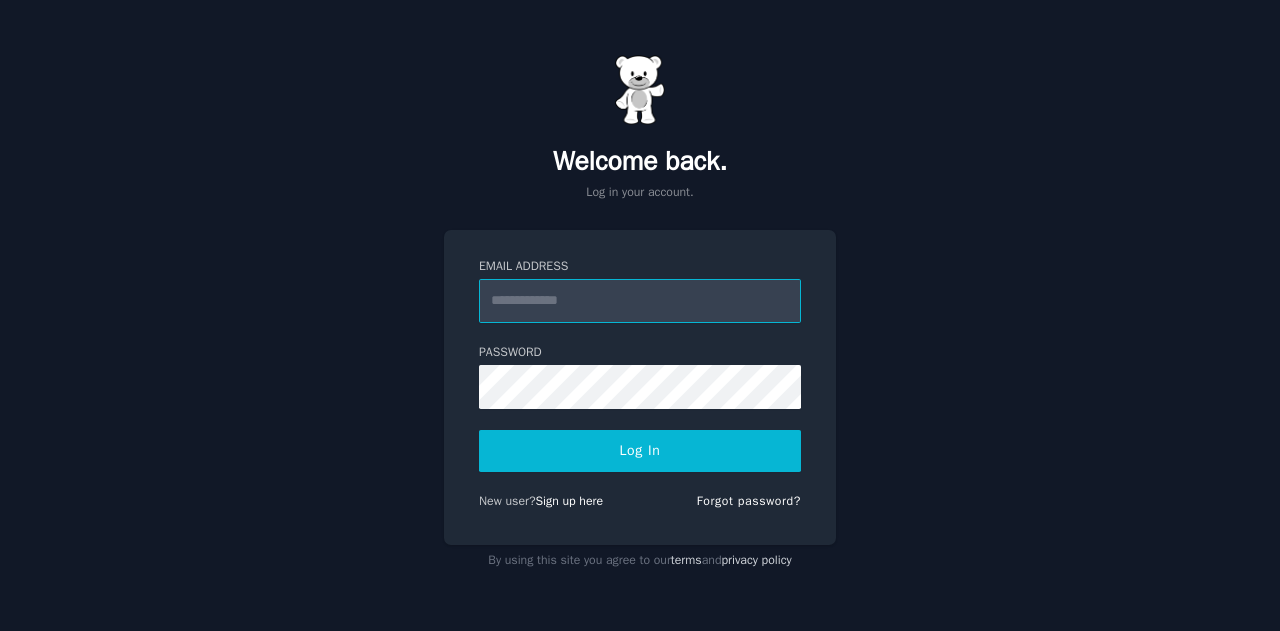 scroll, scrollTop: 0, scrollLeft: 0, axis: both 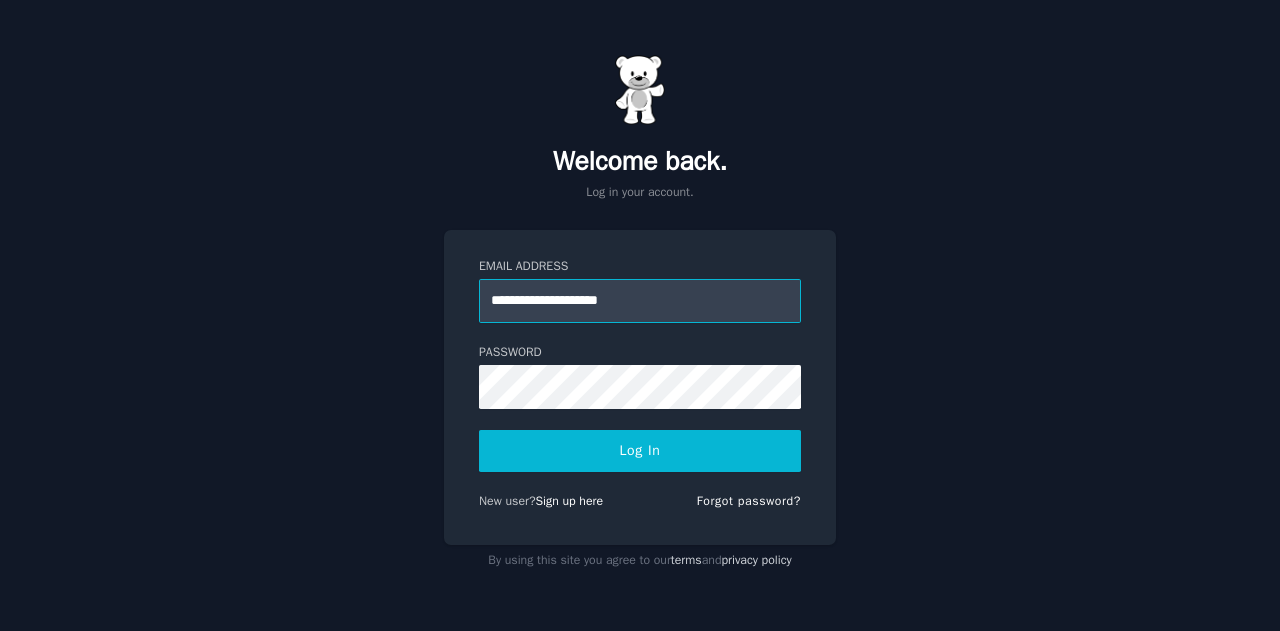 type on "**********" 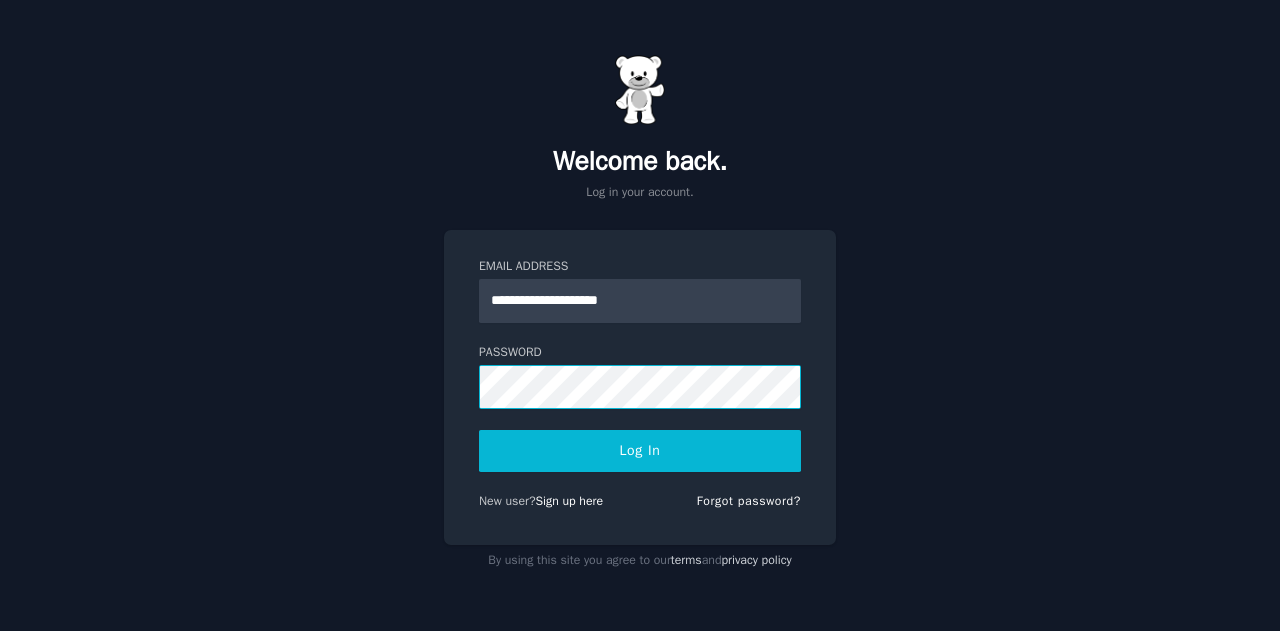 click on "Log In" at bounding box center (640, 451) 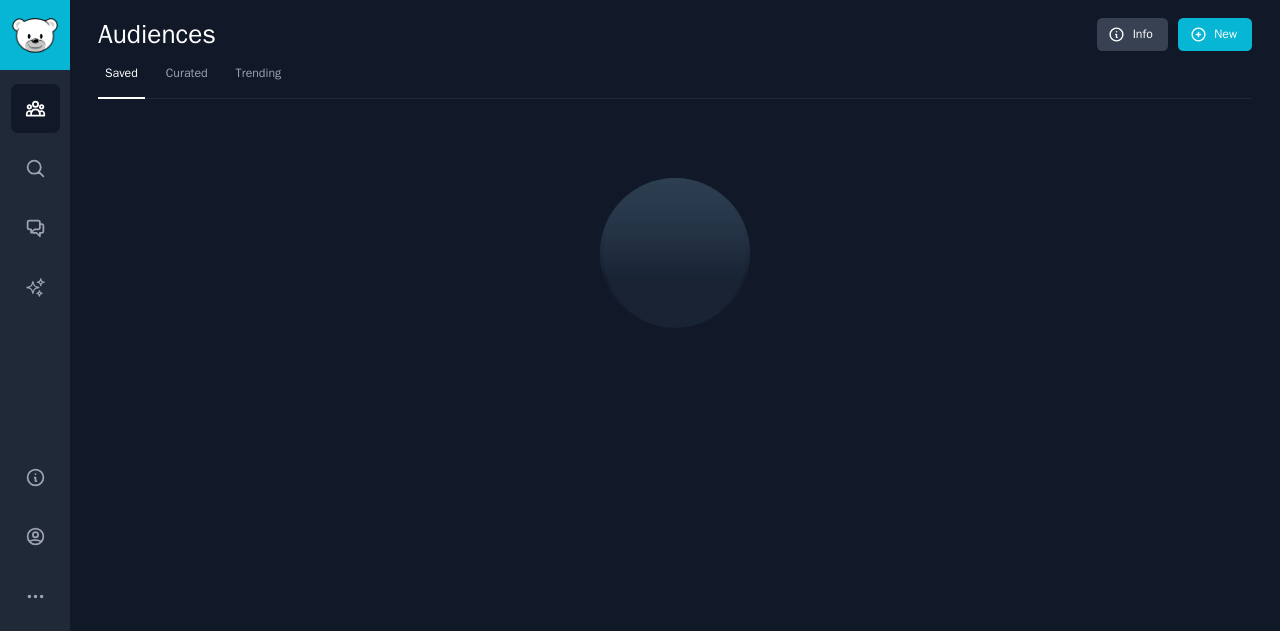 scroll, scrollTop: 0, scrollLeft: 0, axis: both 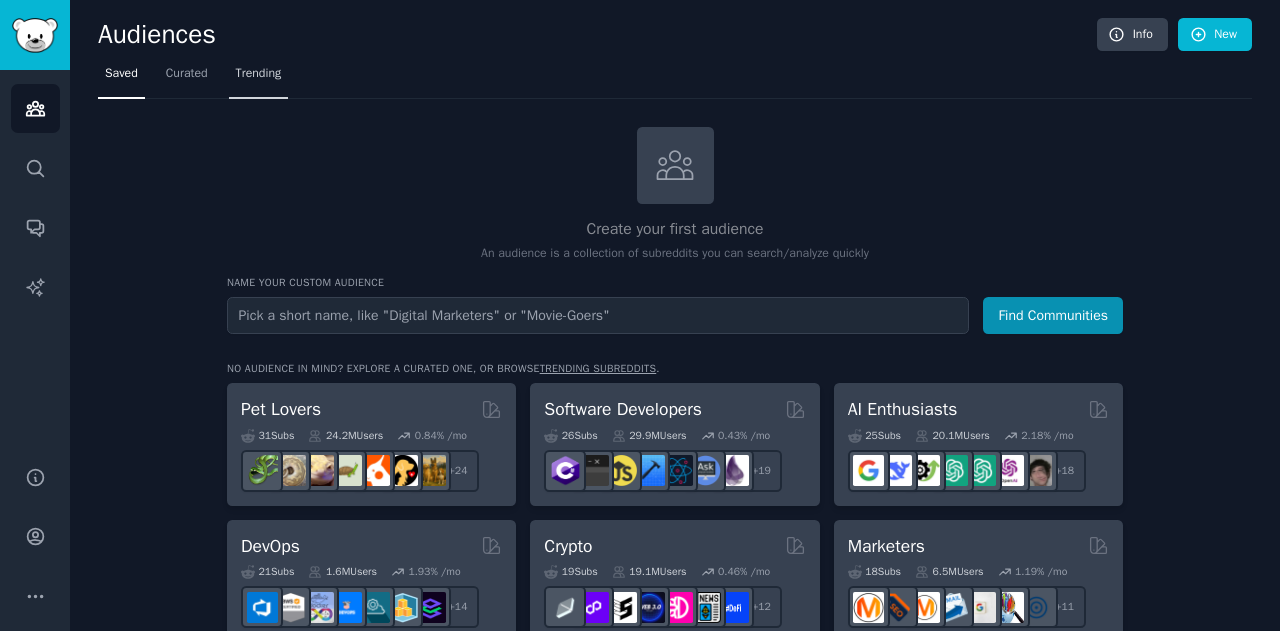 click on "Trending" at bounding box center [259, 74] 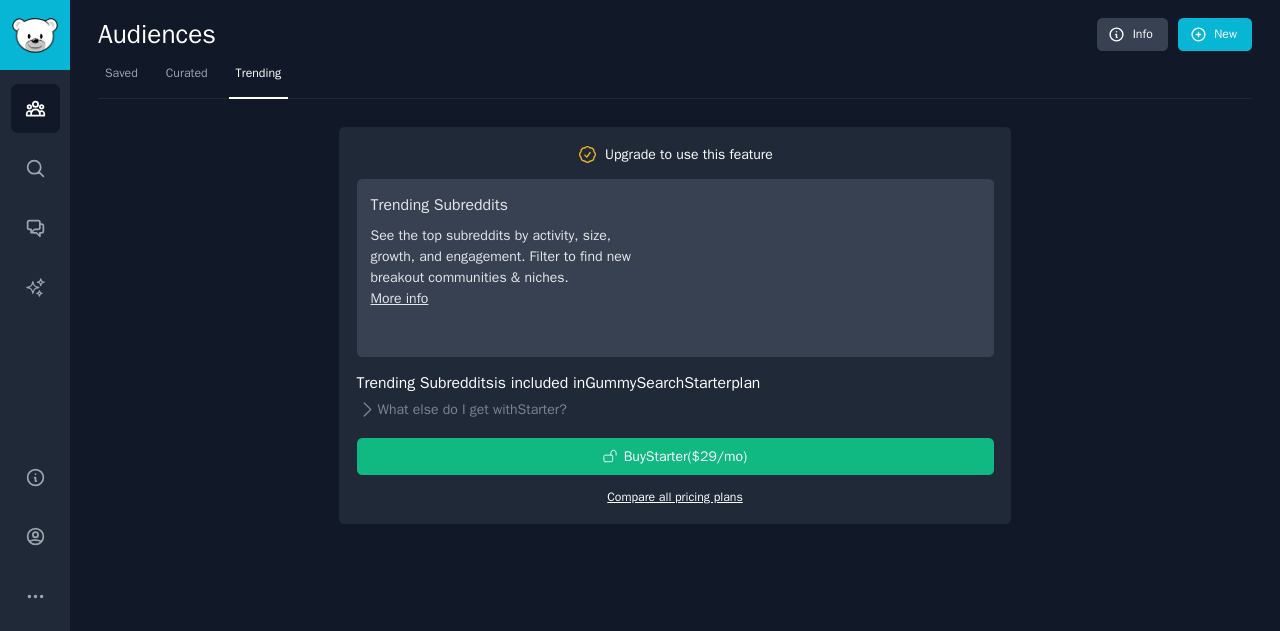 click on "Compare all pricing plans" at bounding box center (675, 497) 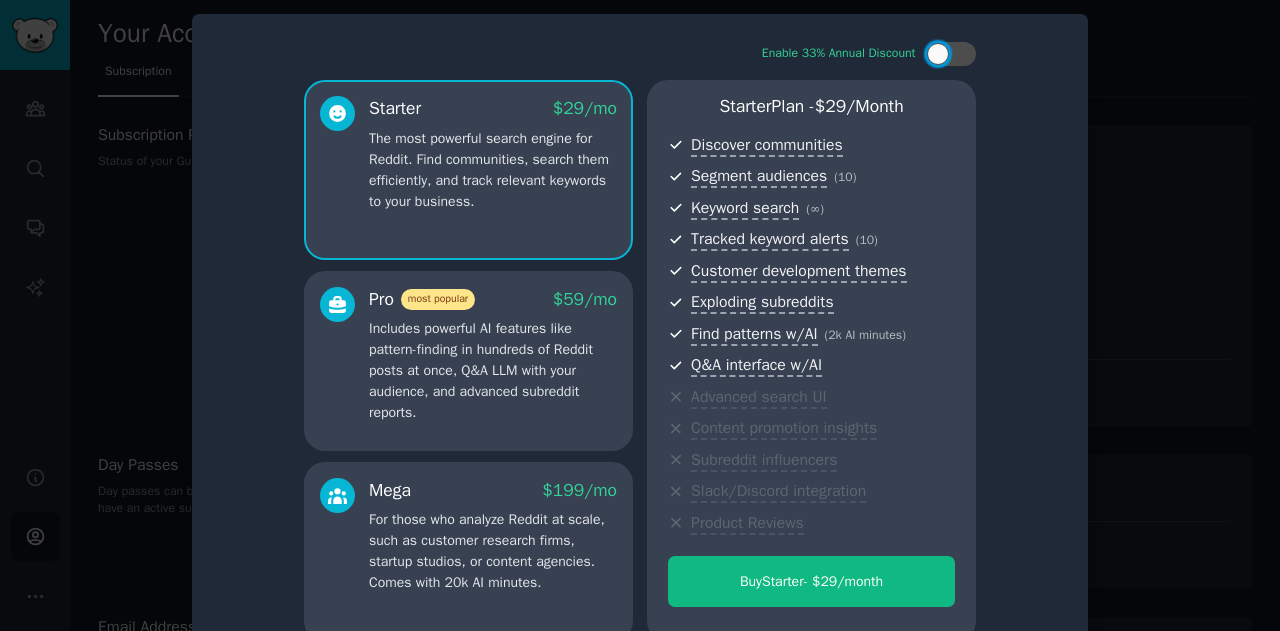 scroll, scrollTop: 53, scrollLeft: 0, axis: vertical 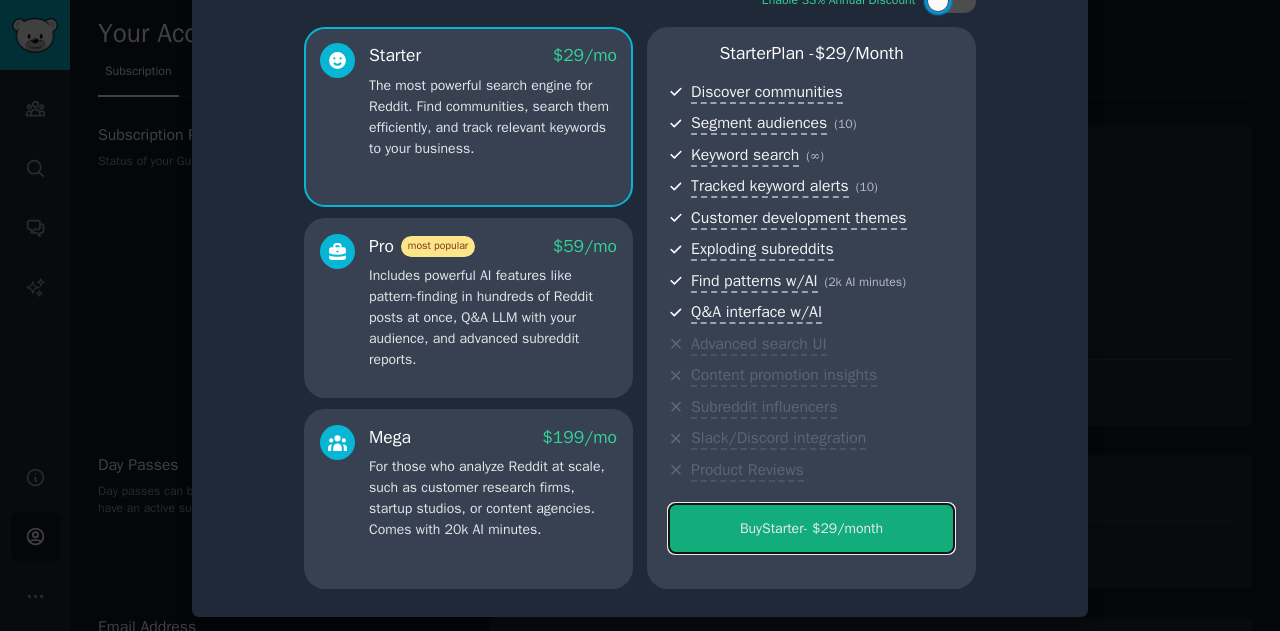 click on "Buy  Starter  - $ 29 /month" at bounding box center (811, 528) 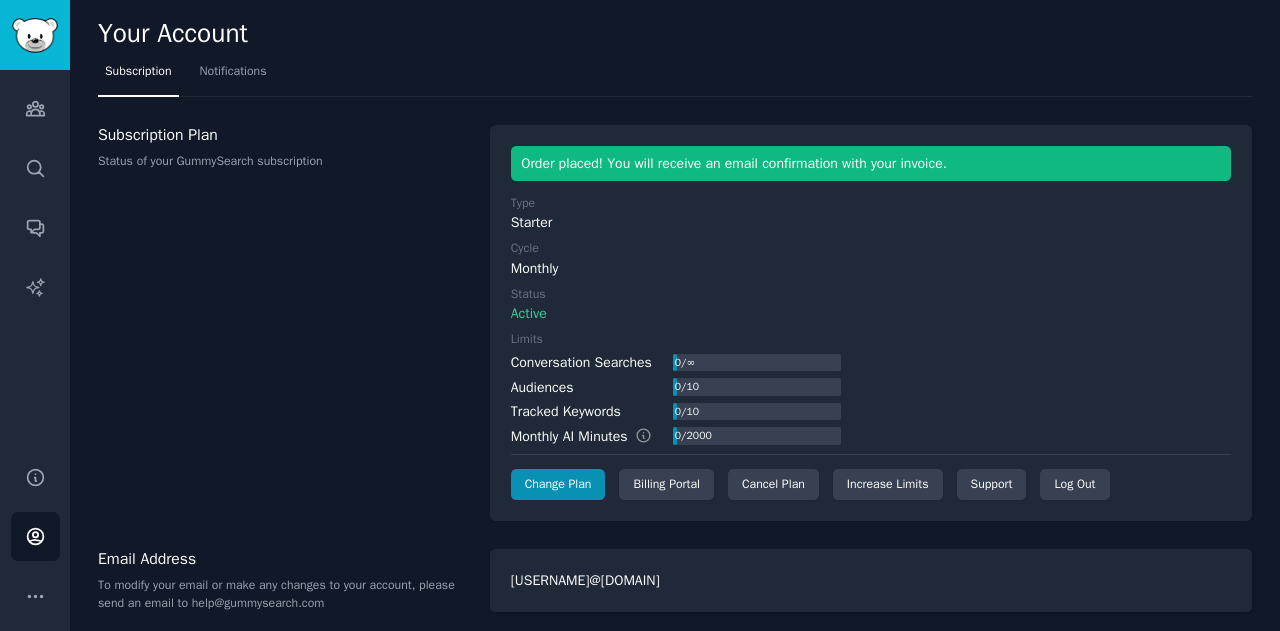 scroll, scrollTop: 0, scrollLeft: 0, axis: both 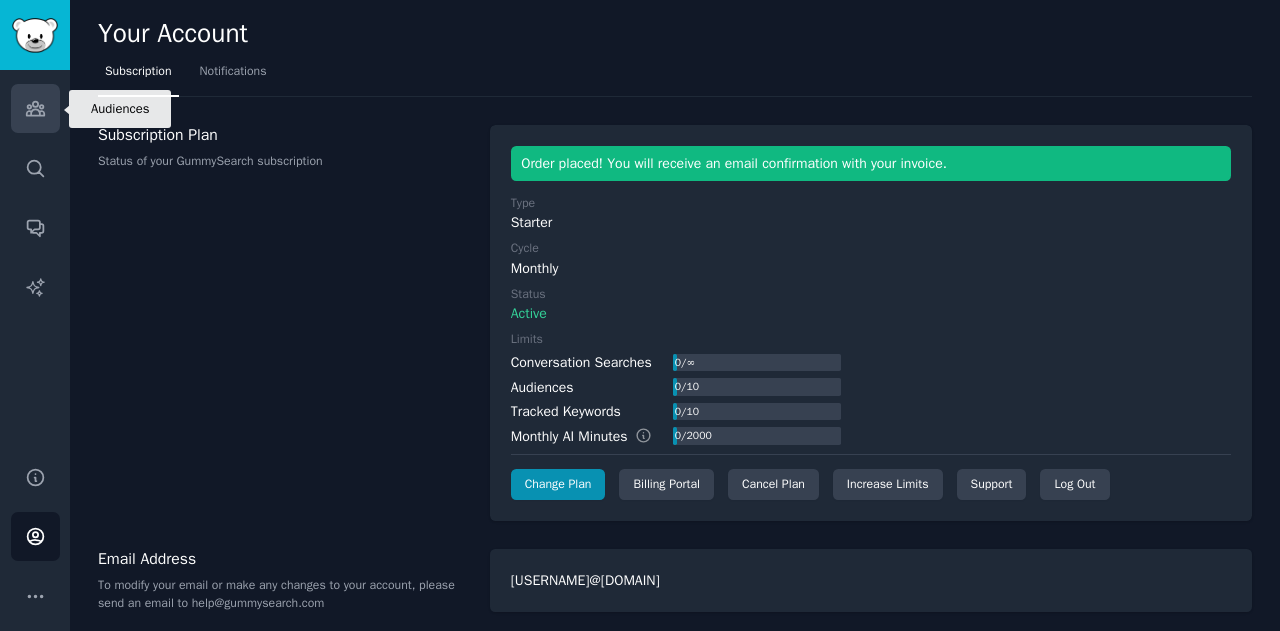 click 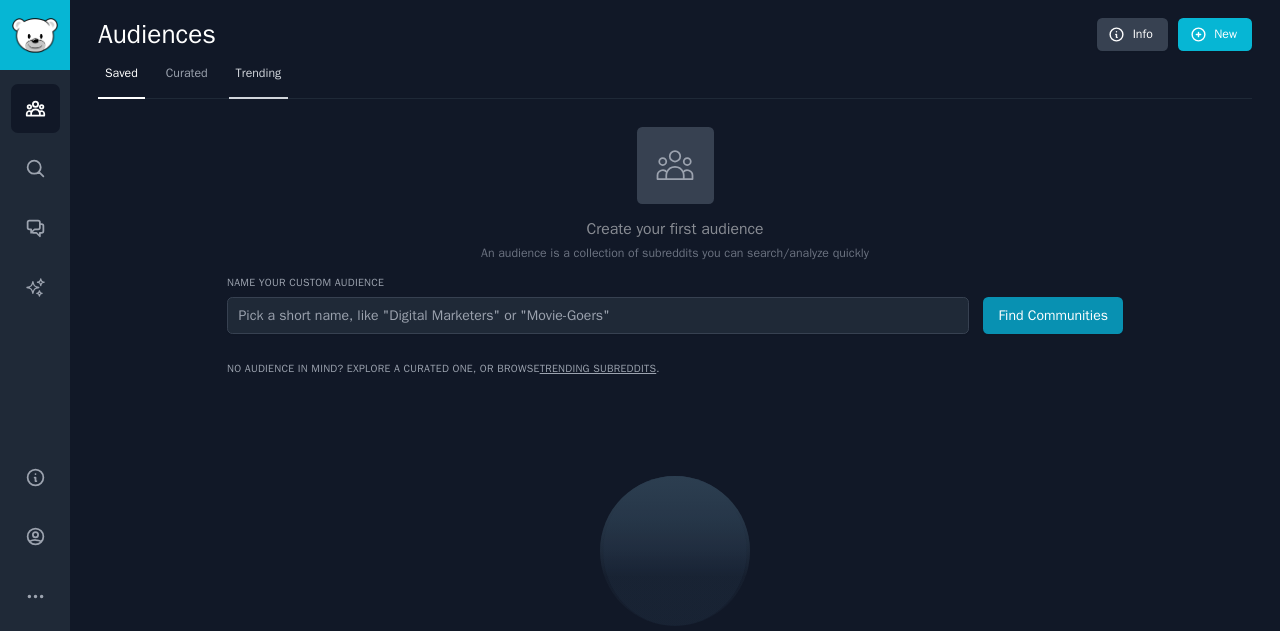 click on "Trending" at bounding box center (259, 74) 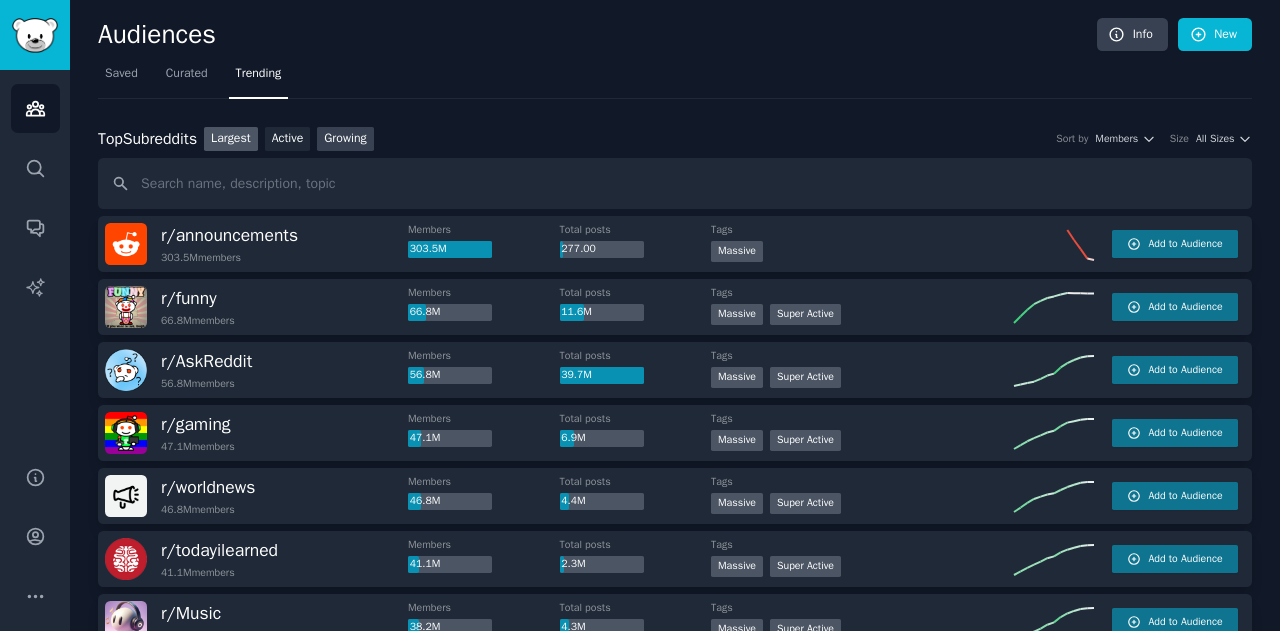 click on "Growing" at bounding box center (345, 139) 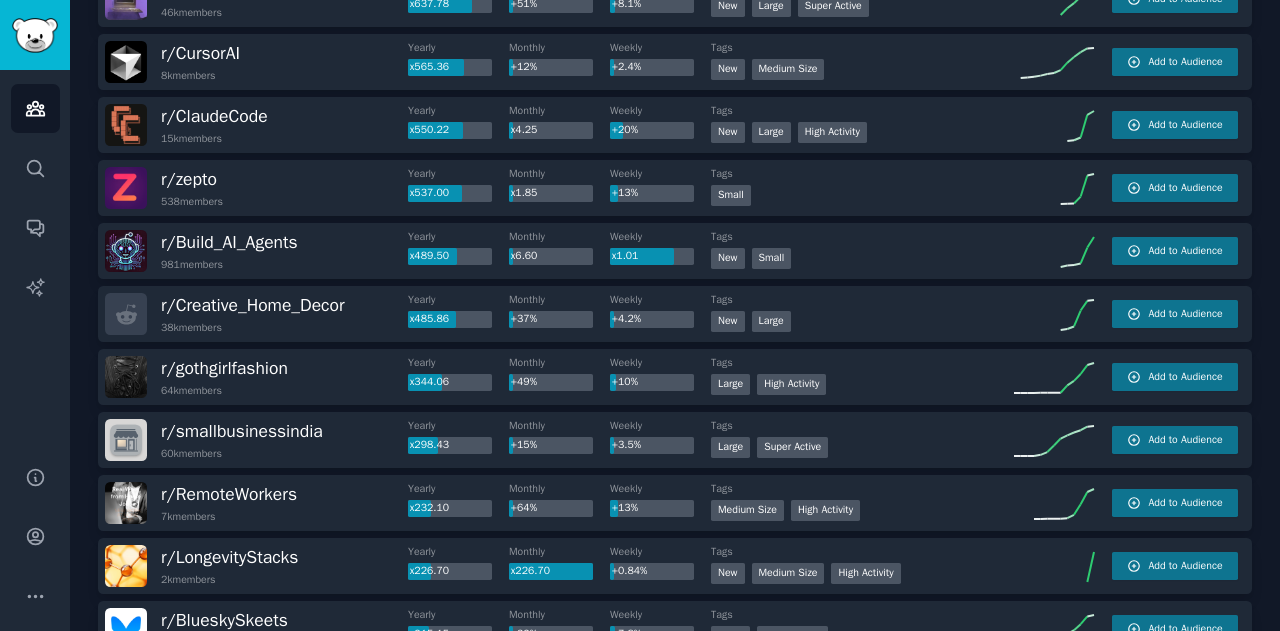 scroll, scrollTop: 0, scrollLeft: 0, axis: both 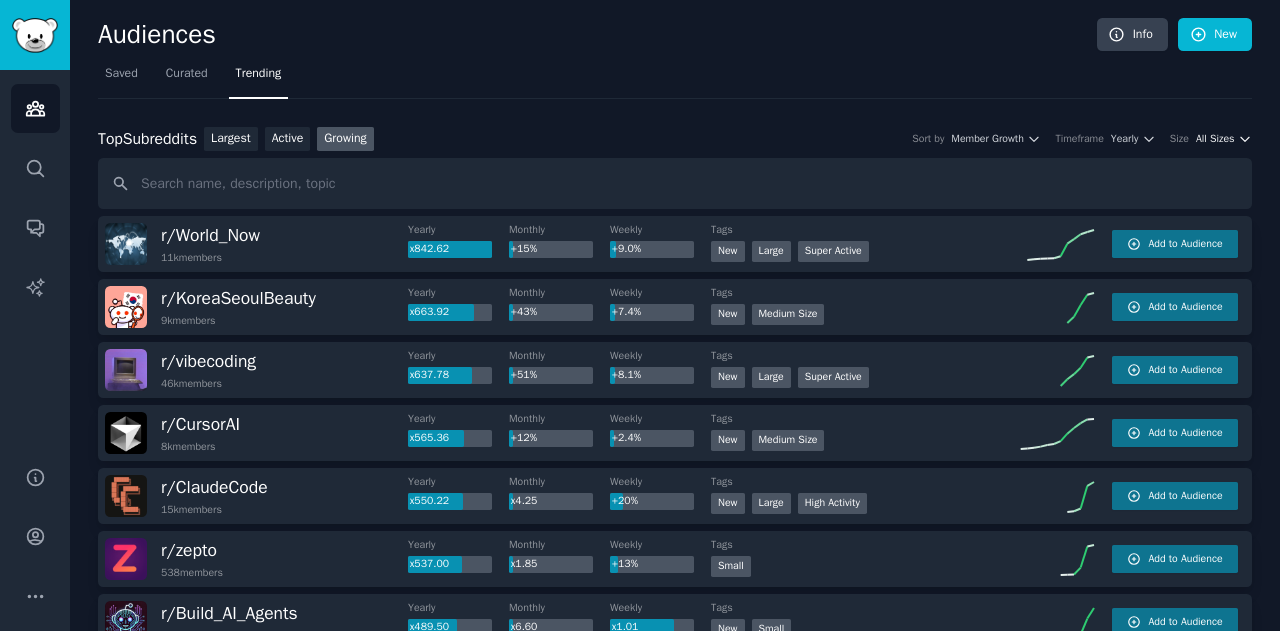 click on "All Sizes" at bounding box center [1215, 139] 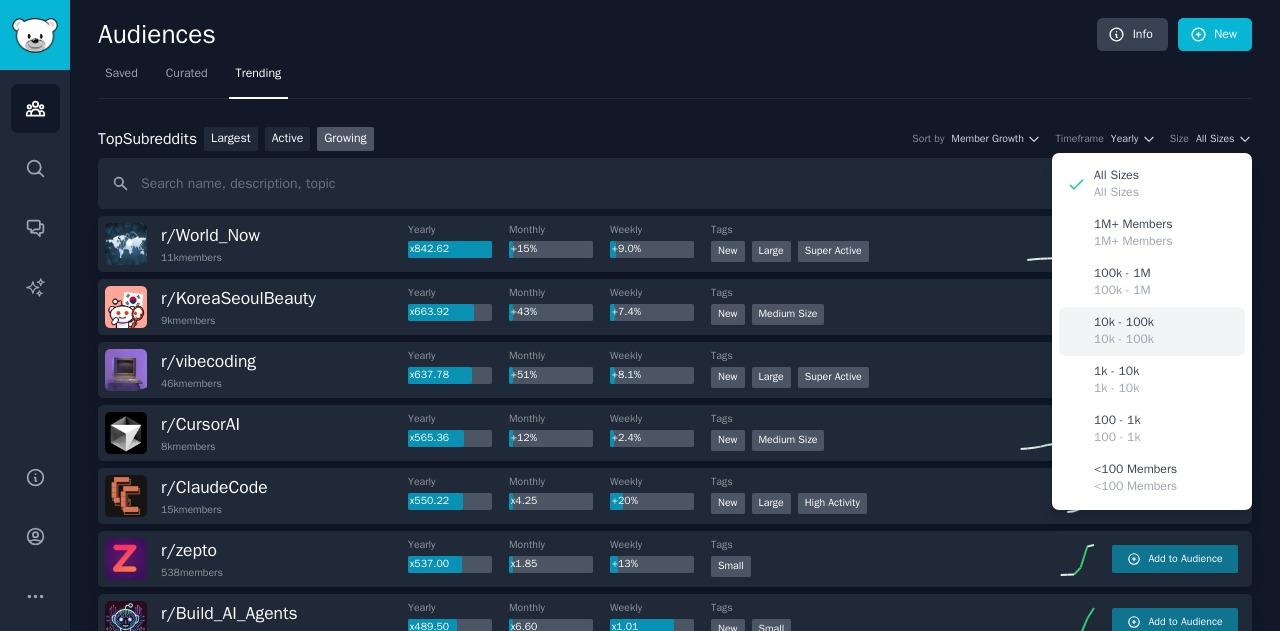 click on "10k - 100k" at bounding box center (1124, 340) 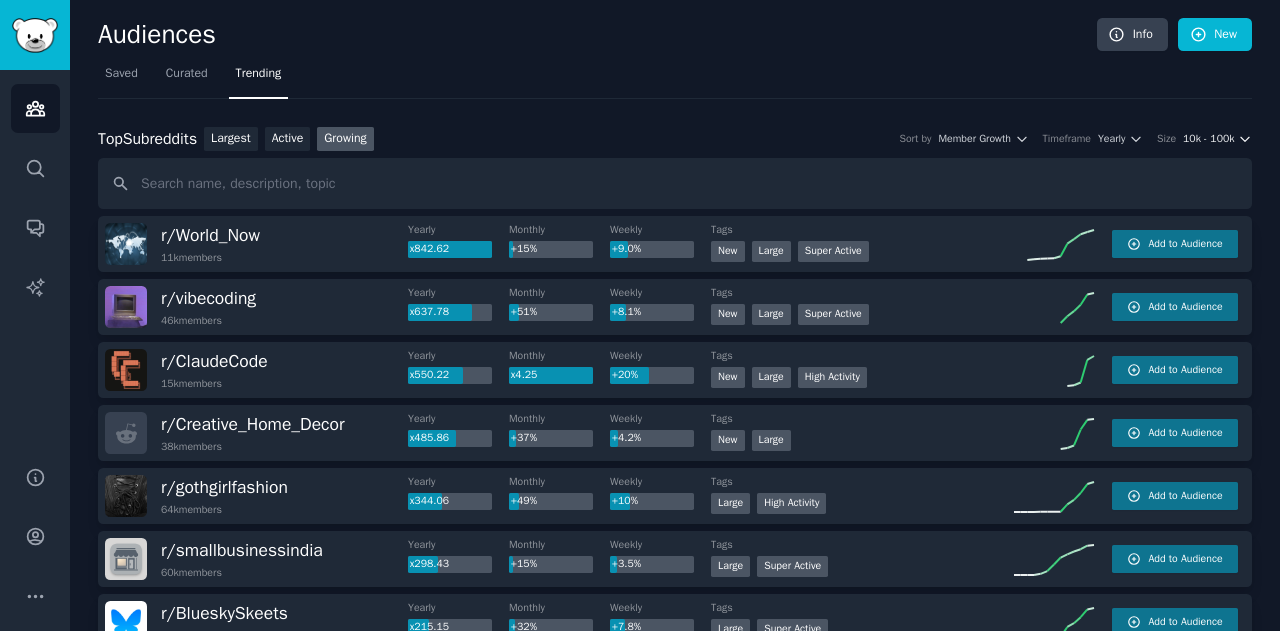 click on "10k - 100k" at bounding box center [1208, 139] 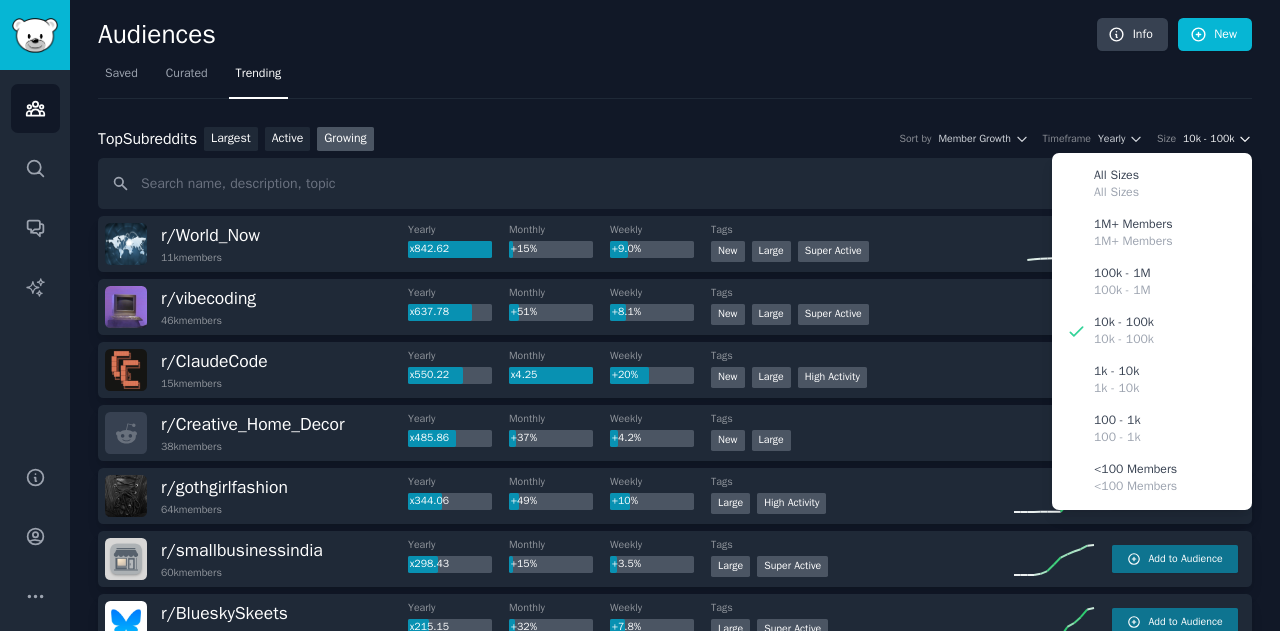 click on "10k - 100k" at bounding box center [1208, 139] 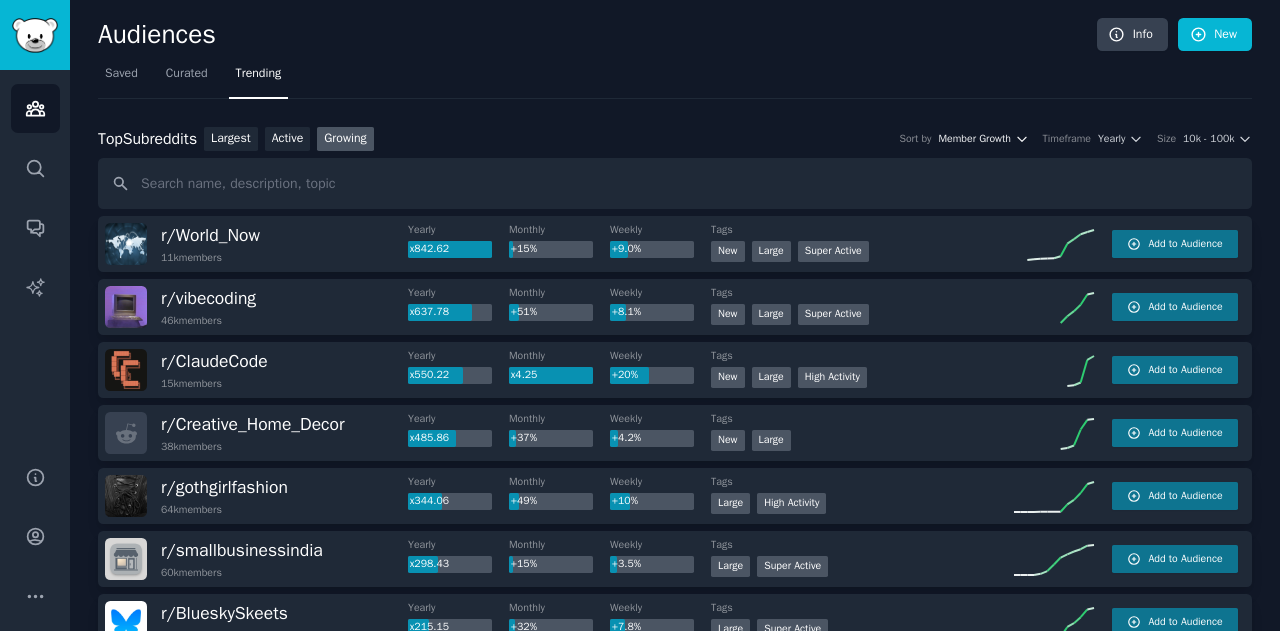 click 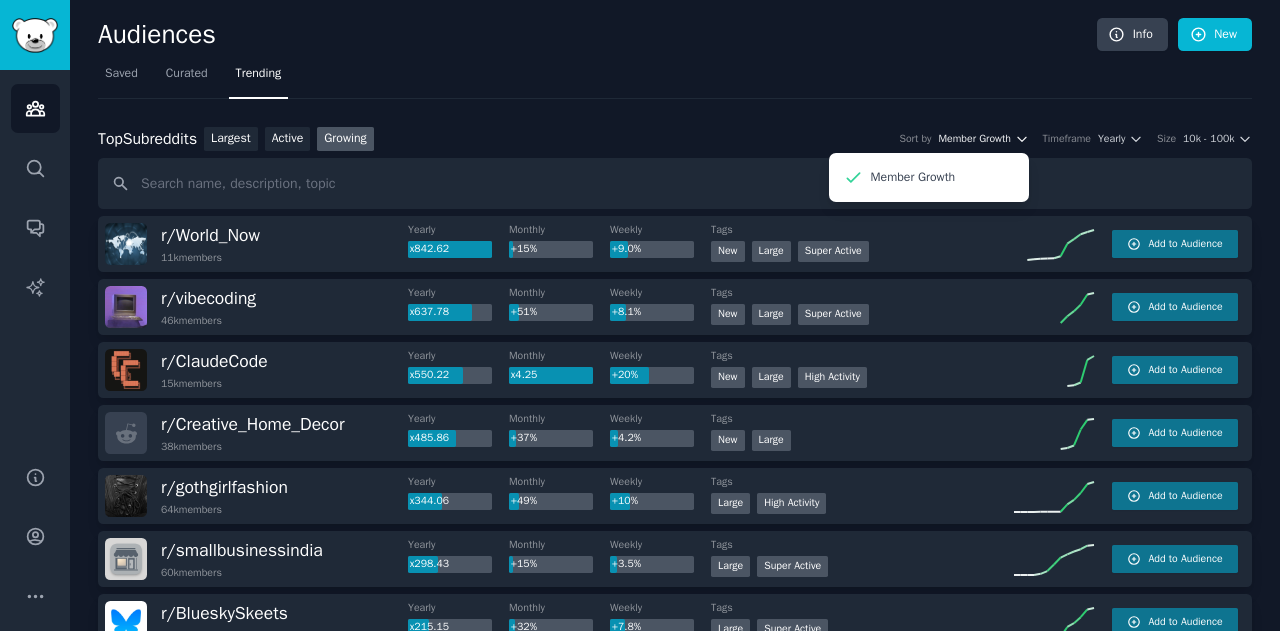 click 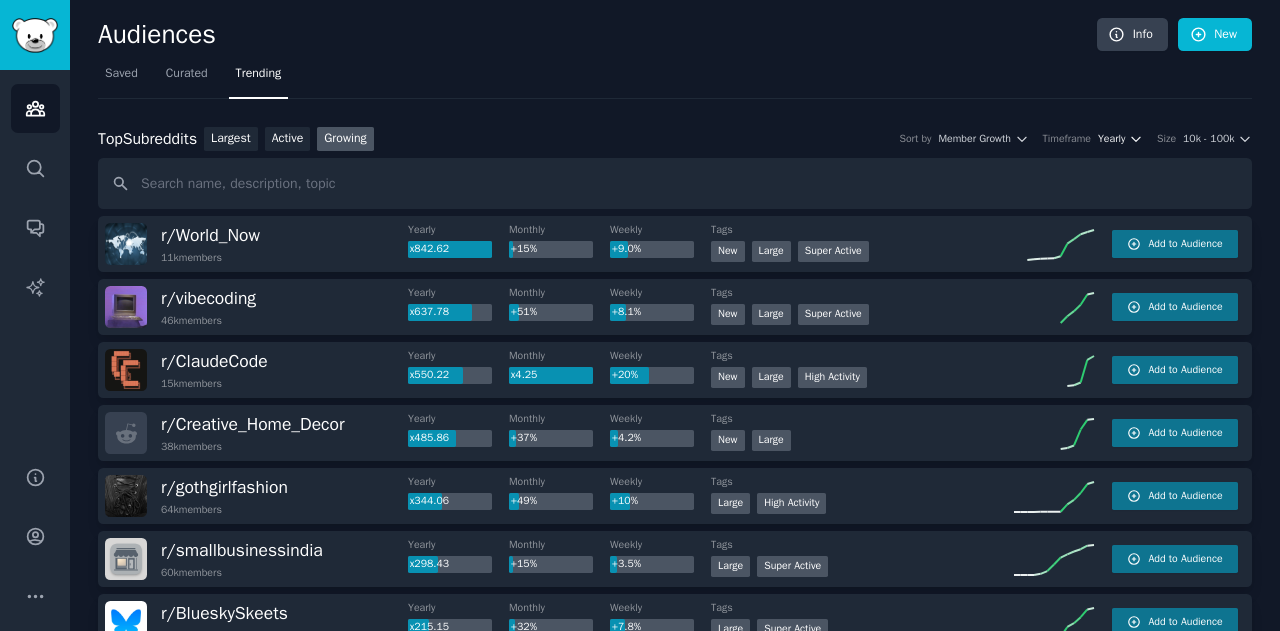click 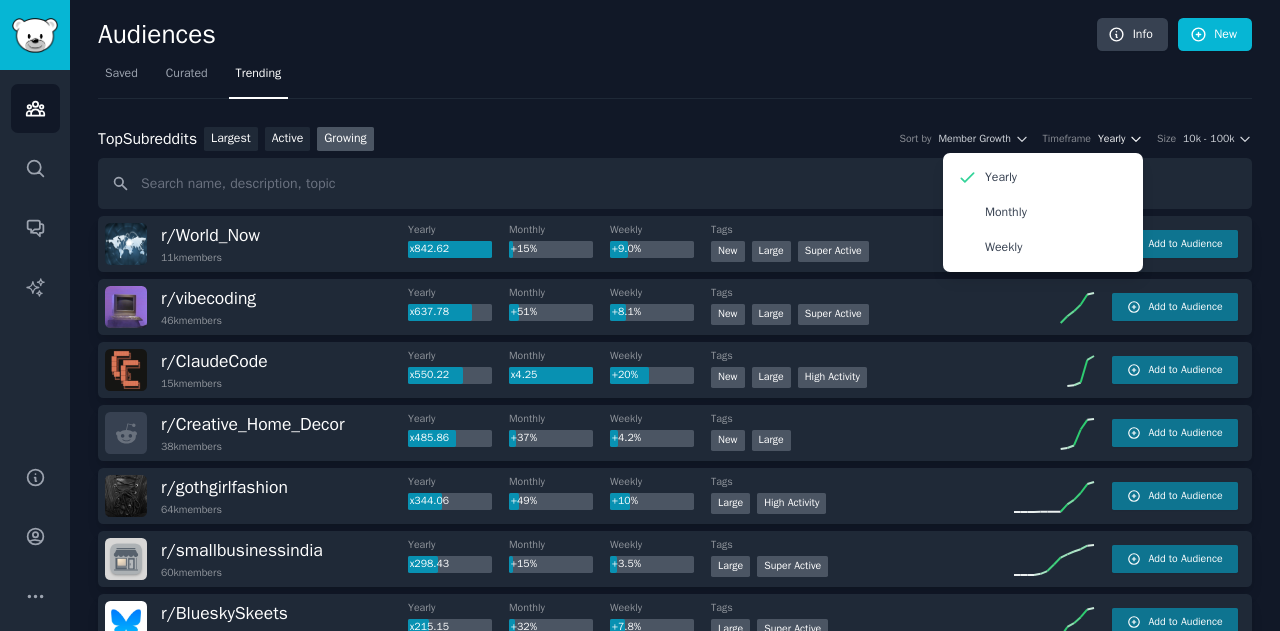 click 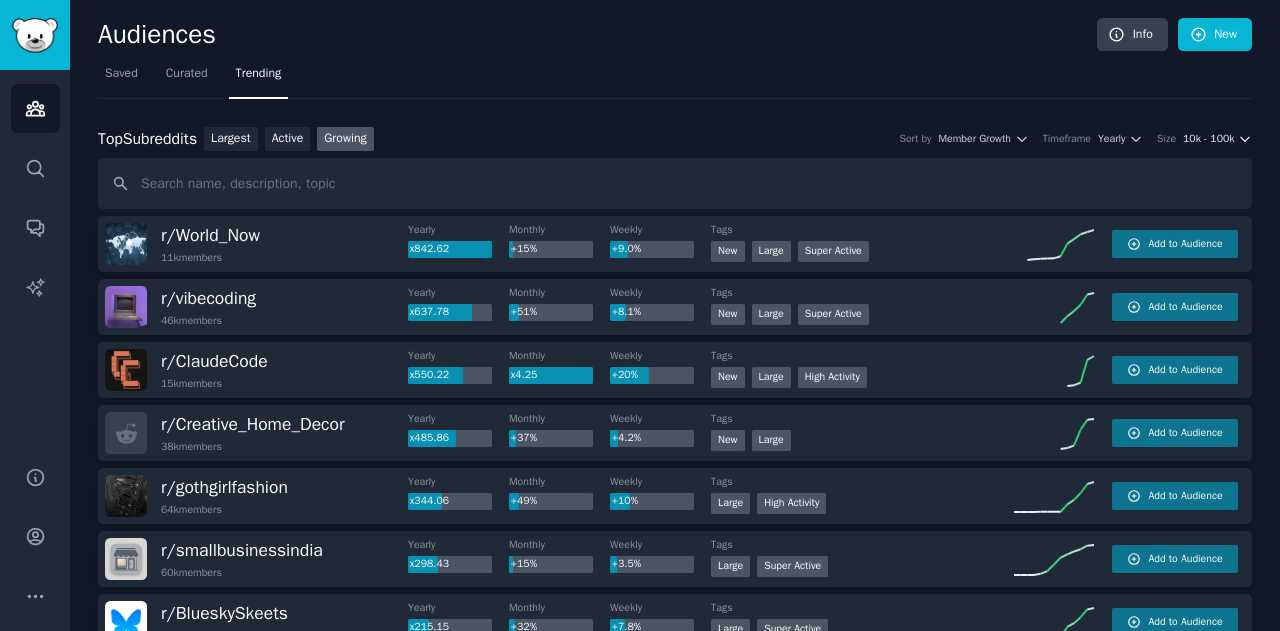 click on "10k - 100k" at bounding box center (1208, 139) 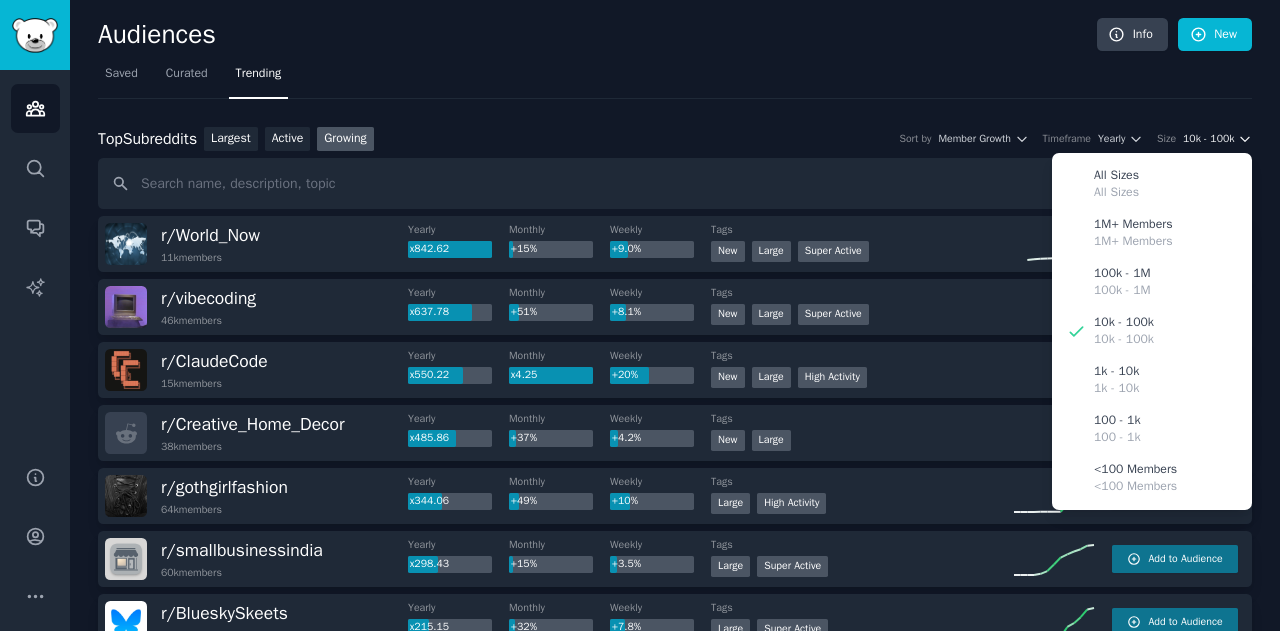click on "10k - 100k" at bounding box center [1208, 139] 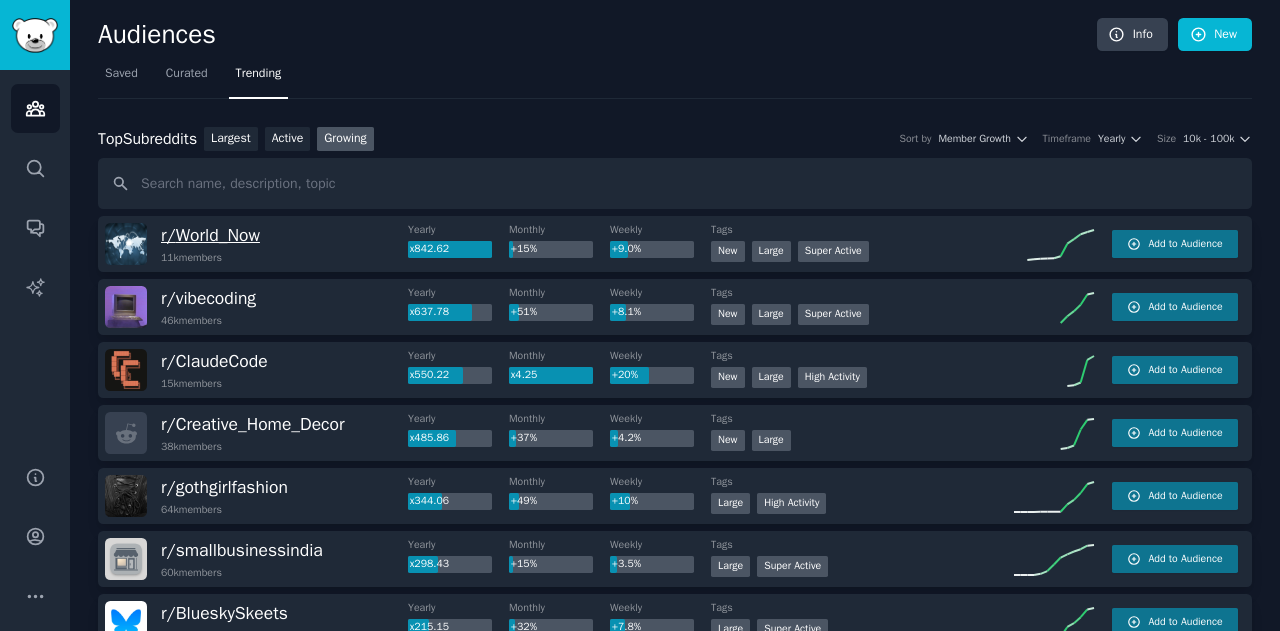 click on "r/ World_Now" at bounding box center (210, 235) 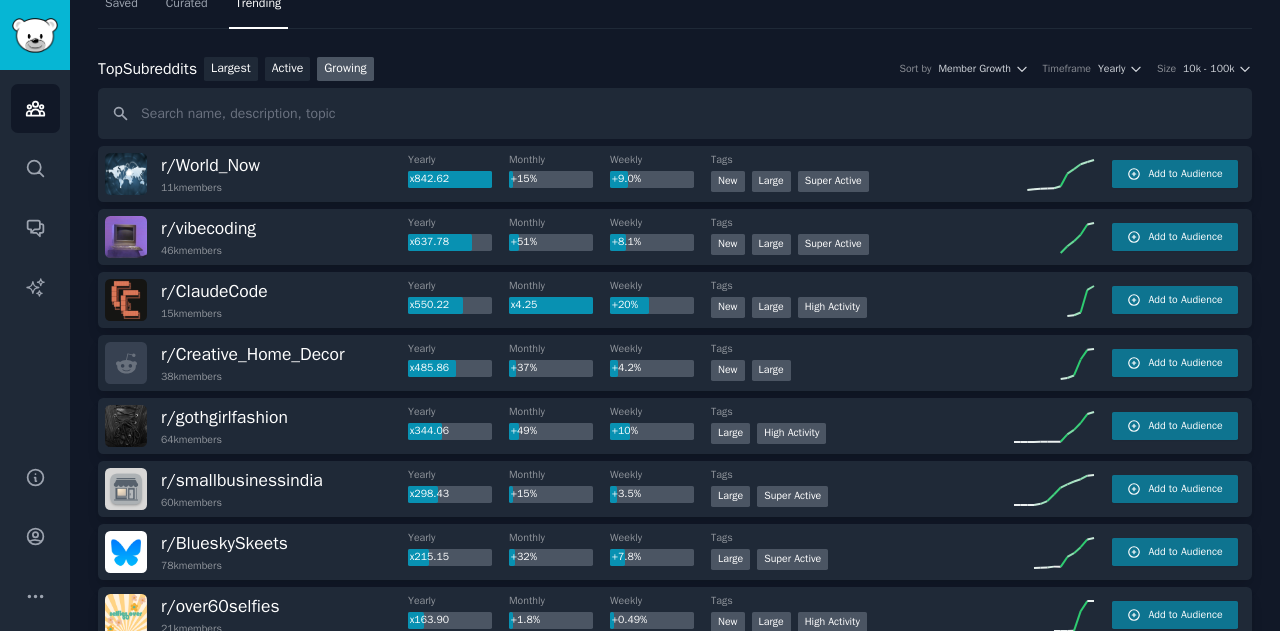 scroll, scrollTop: 72, scrollLeft: 0, axis: vertical 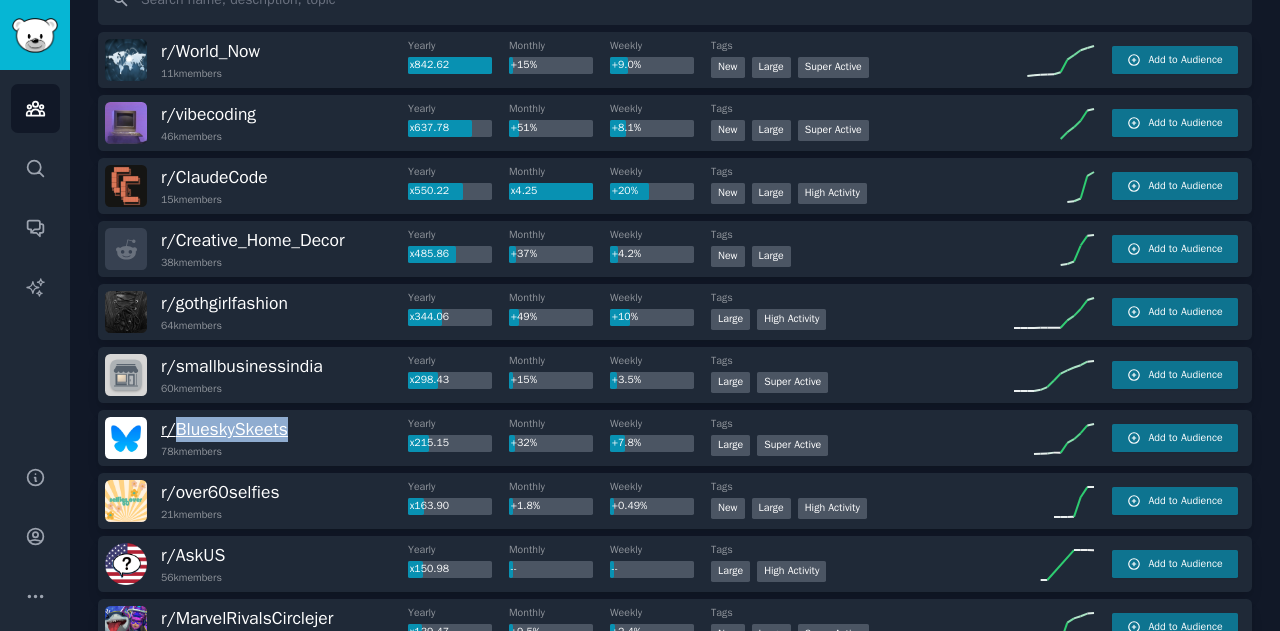 click on "r/ BlueskySkeets" at bounding box center (224, 429) 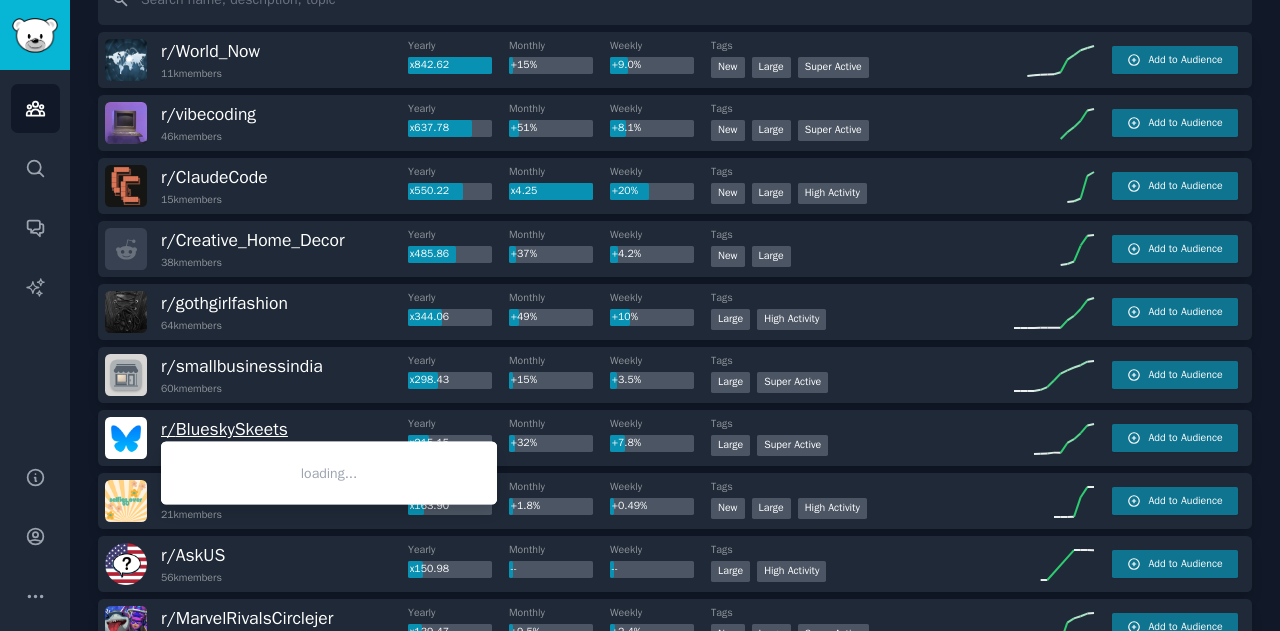 click on "r/ BlueskySkeets" at bounding box center [224, 429] 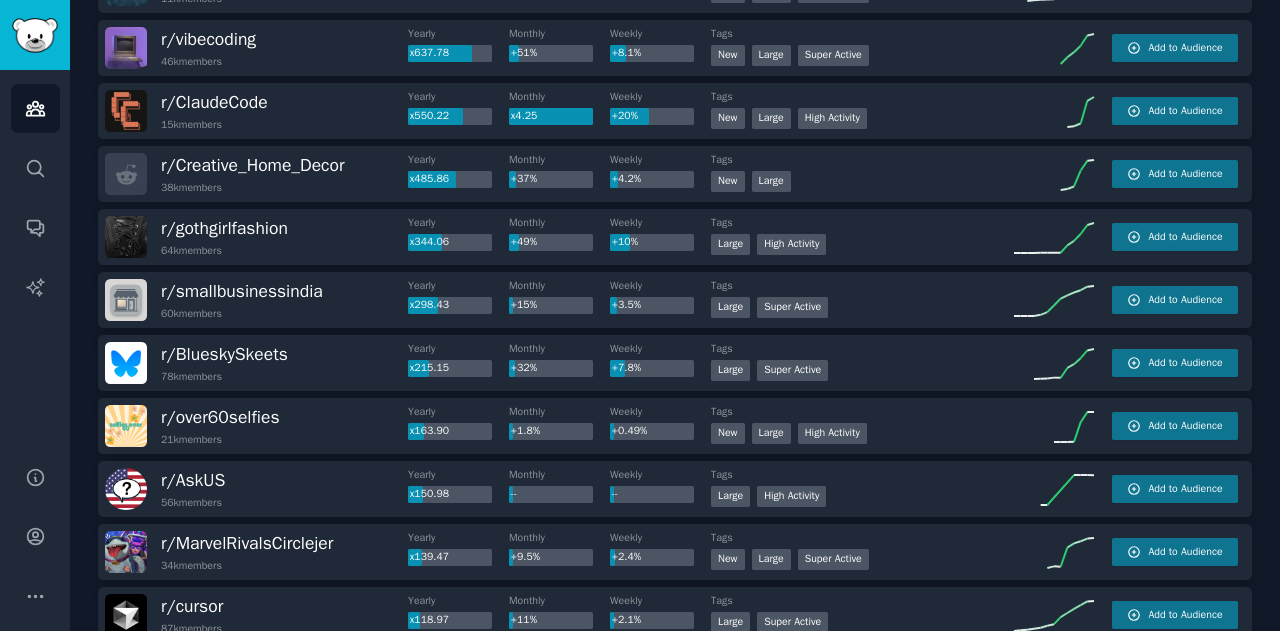 scroll, scrollTop: 274, scrollLeft: 0, axis: vertical 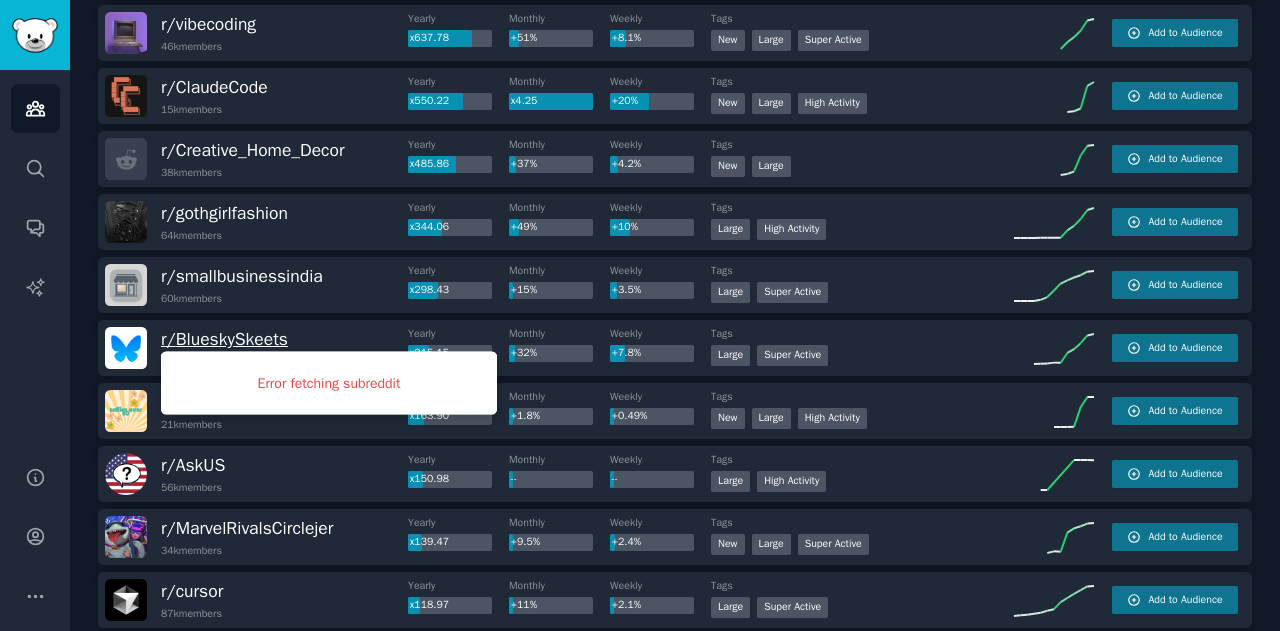 click on "r/ BlueskySkeets" at bounding box center [224, 339] 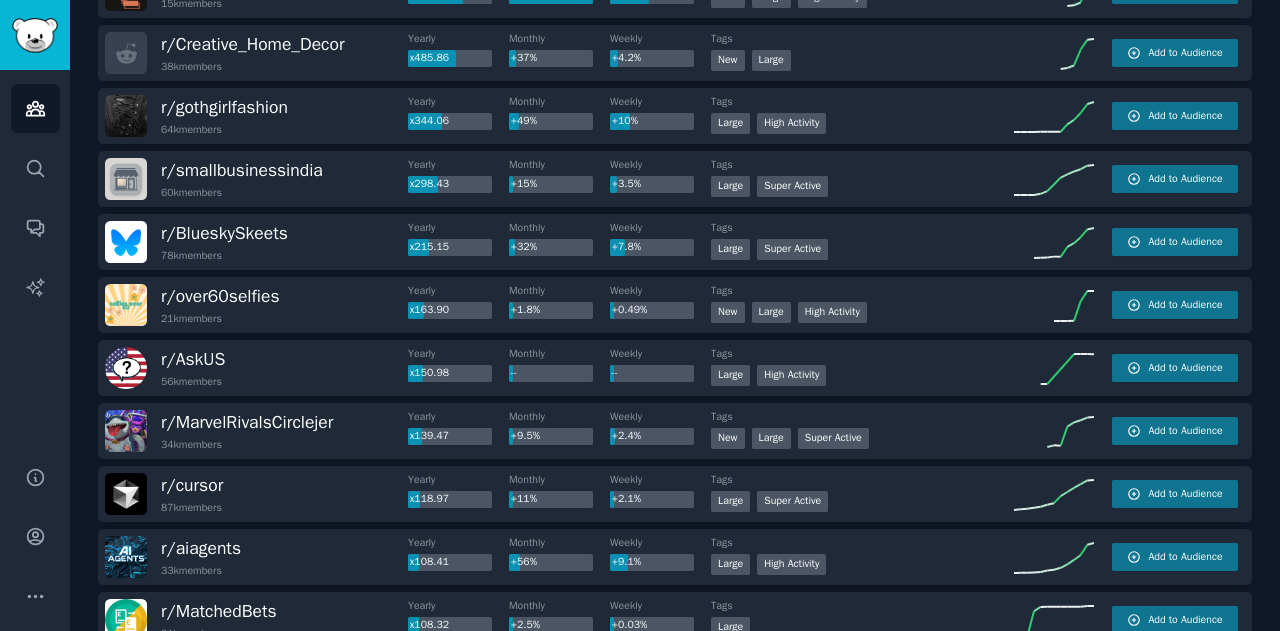 scroll, scrollTop: 389, scrollLeft: 0, axis: vertical 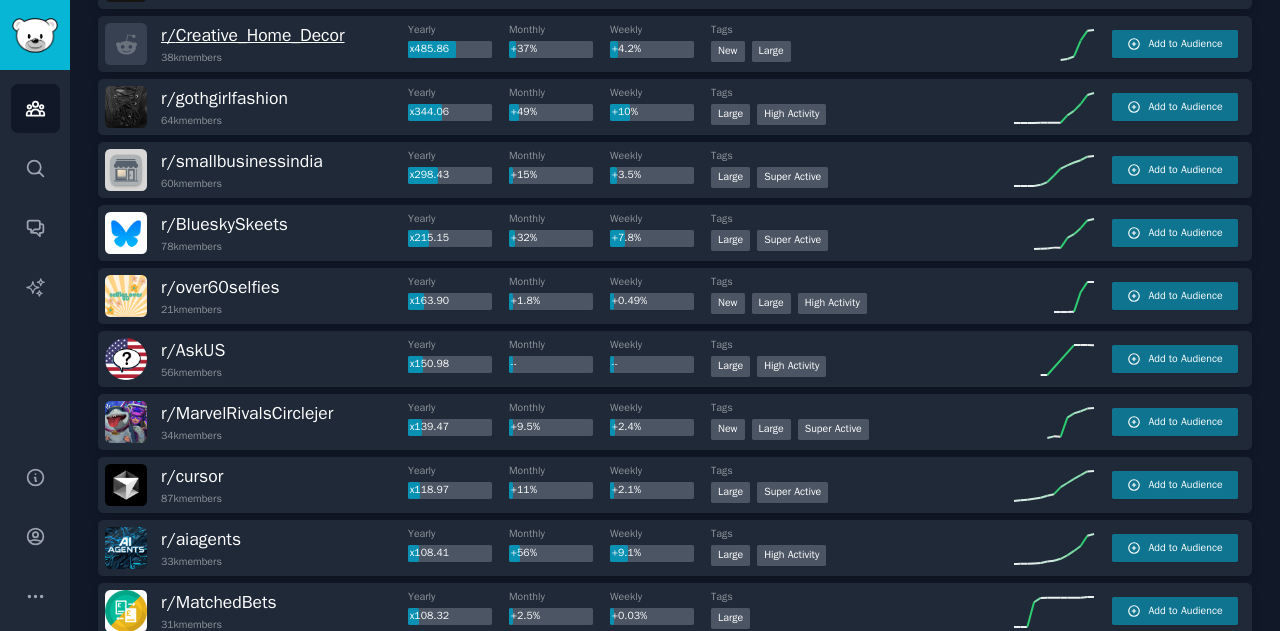 click on "r/ Creative_Home_Decor" at bounding box center [253, 35] 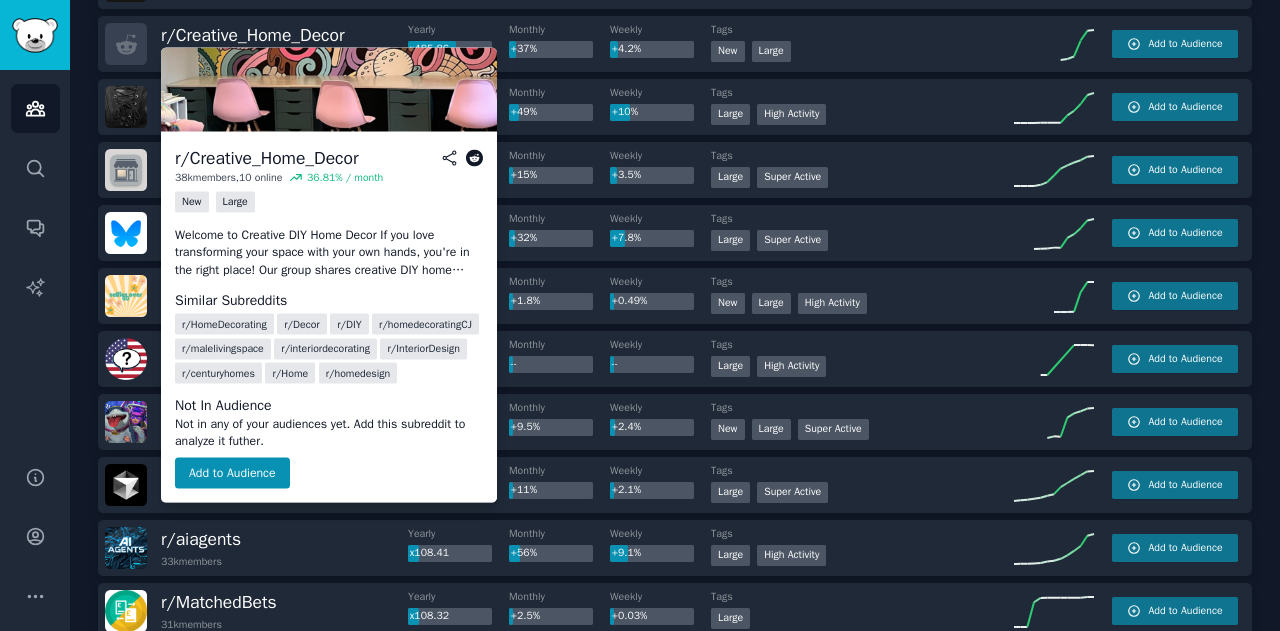 click 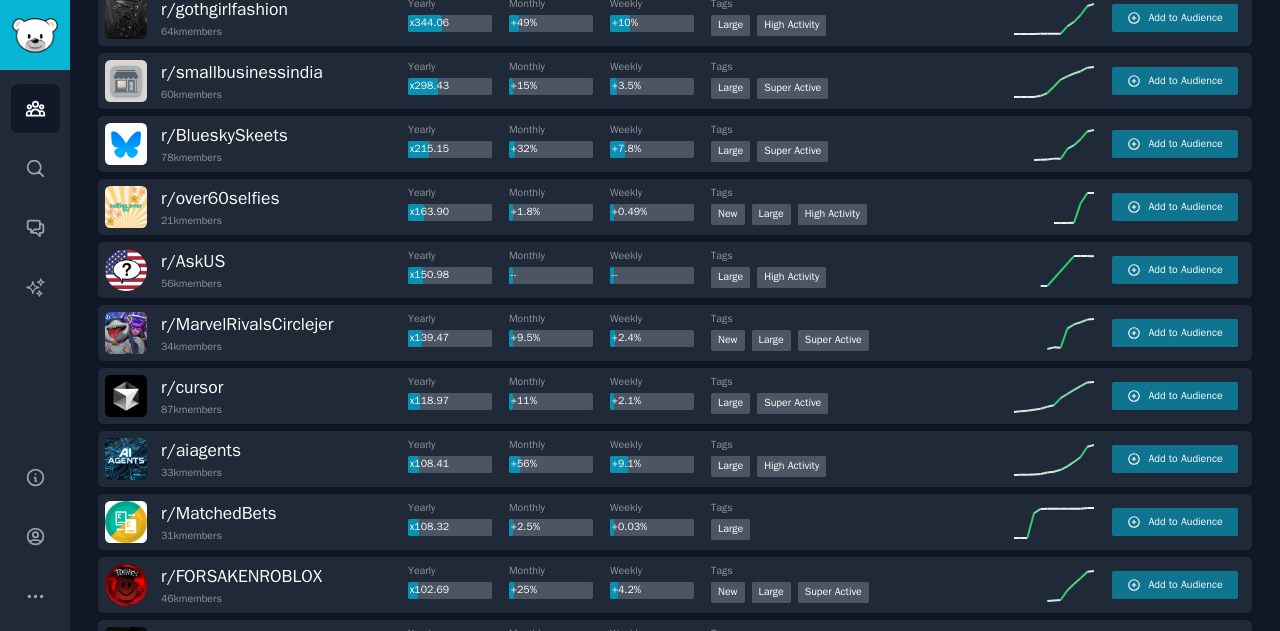 scroll, scrollTop: 496, scrollLeft: 0, axis: vertical 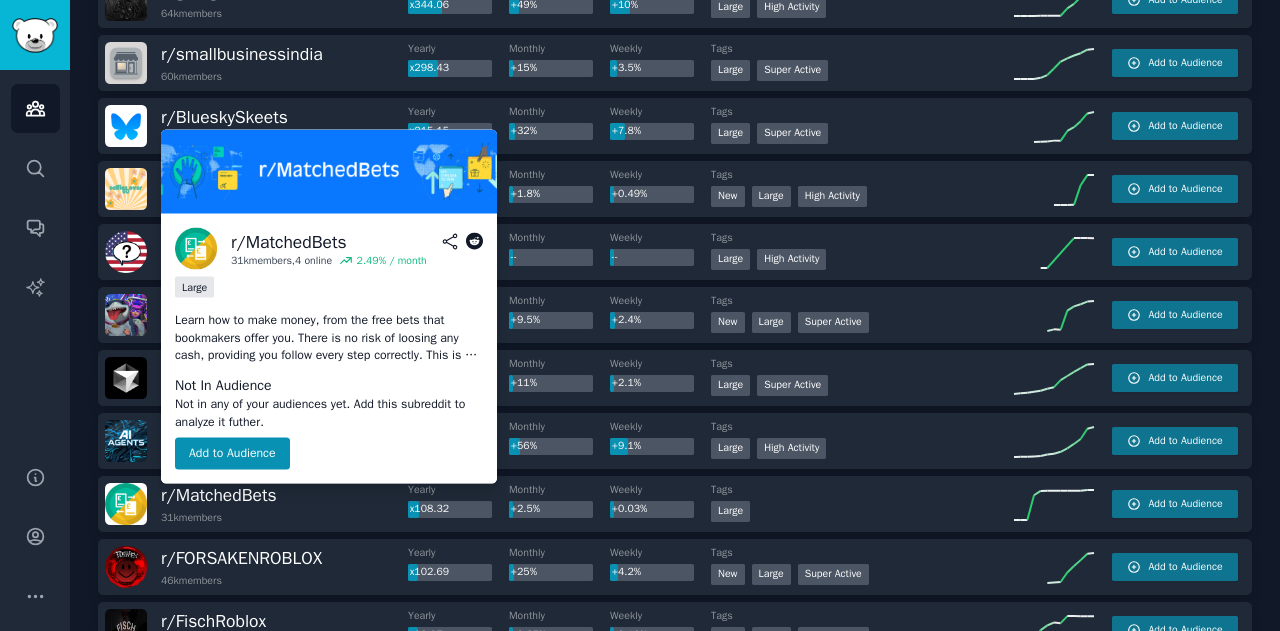 click 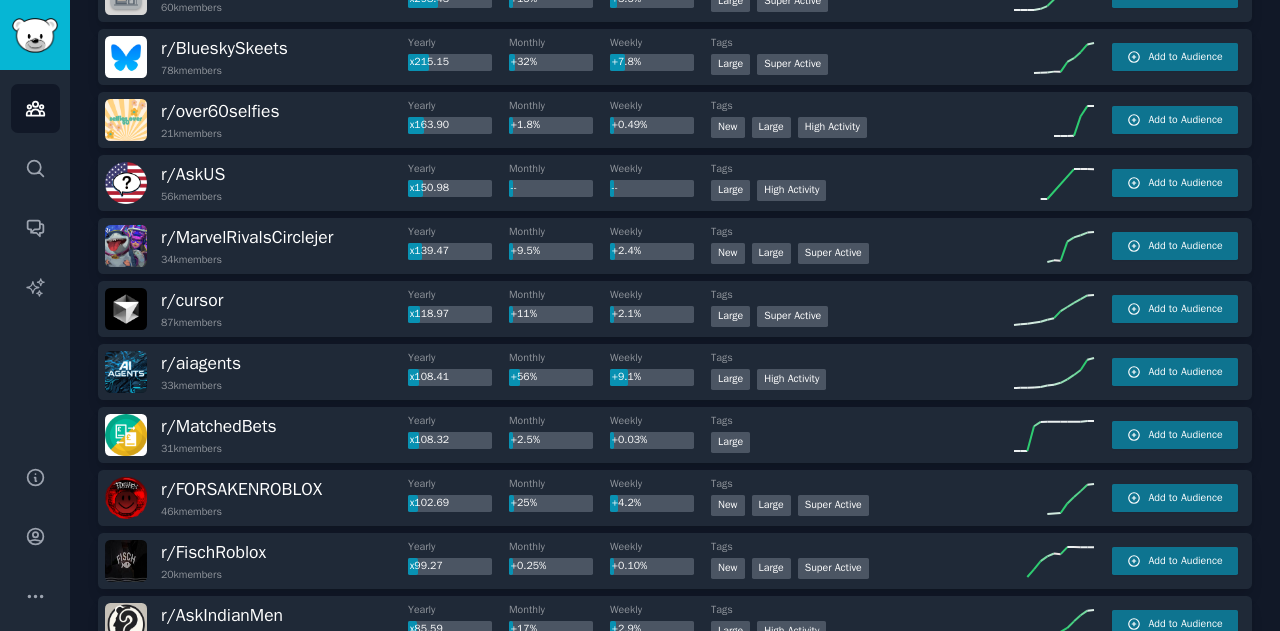 scroll, scrollTop: 566, scrollLeft: 0, axis: vertical 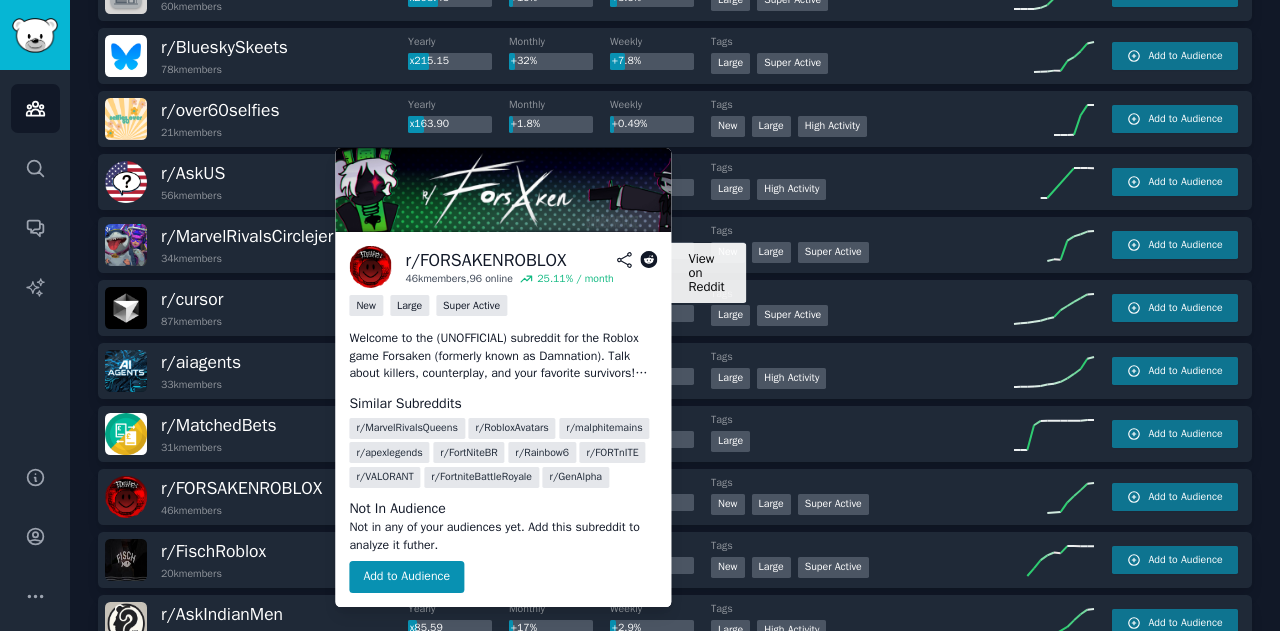 click 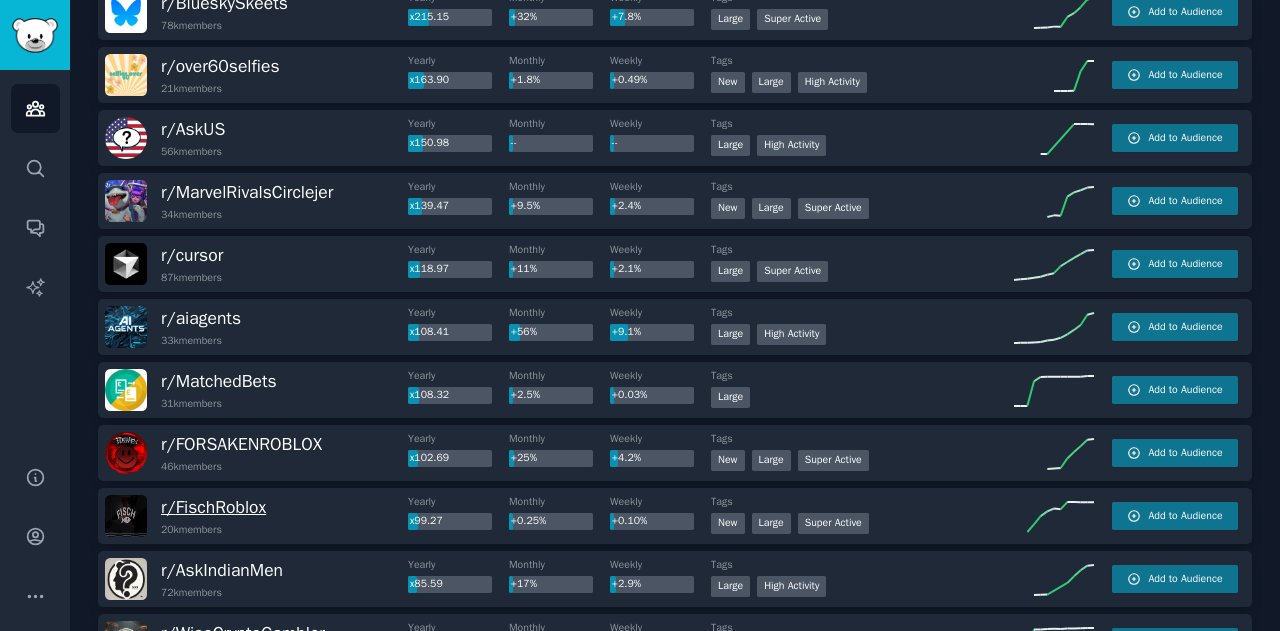 scroll, scrollTop: 614, scrollLeft: 0, axis: vertical 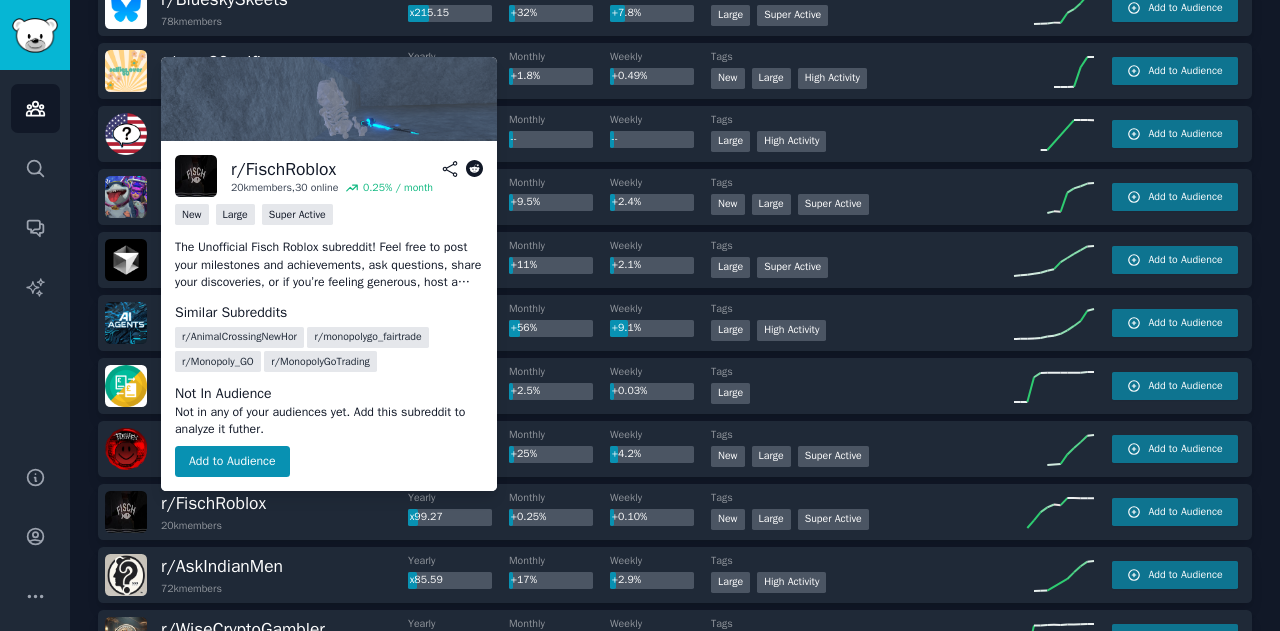 click 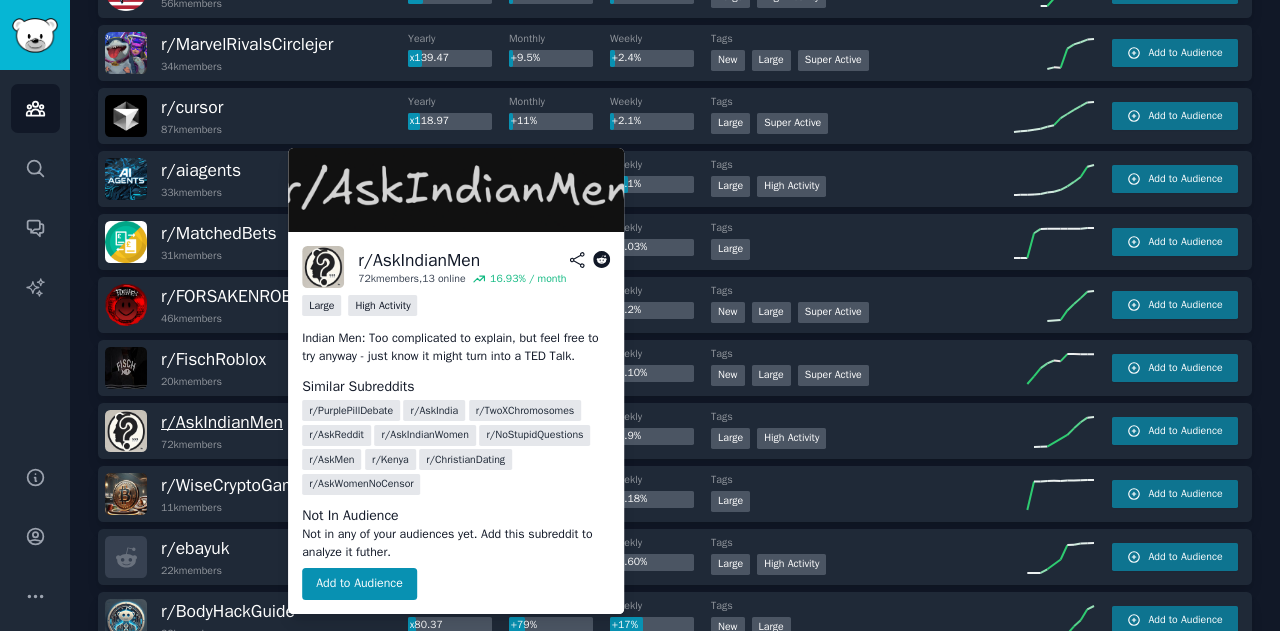 scroll, scrollTop: 796, scrollLeft: 0, axis: vertical 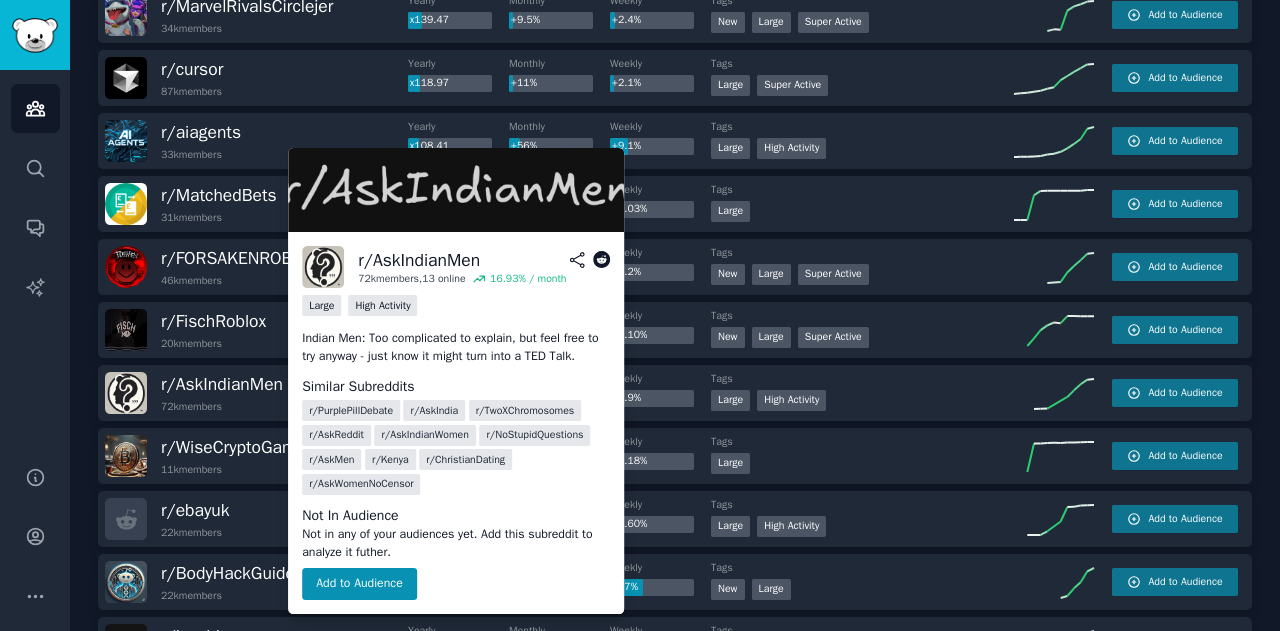 click 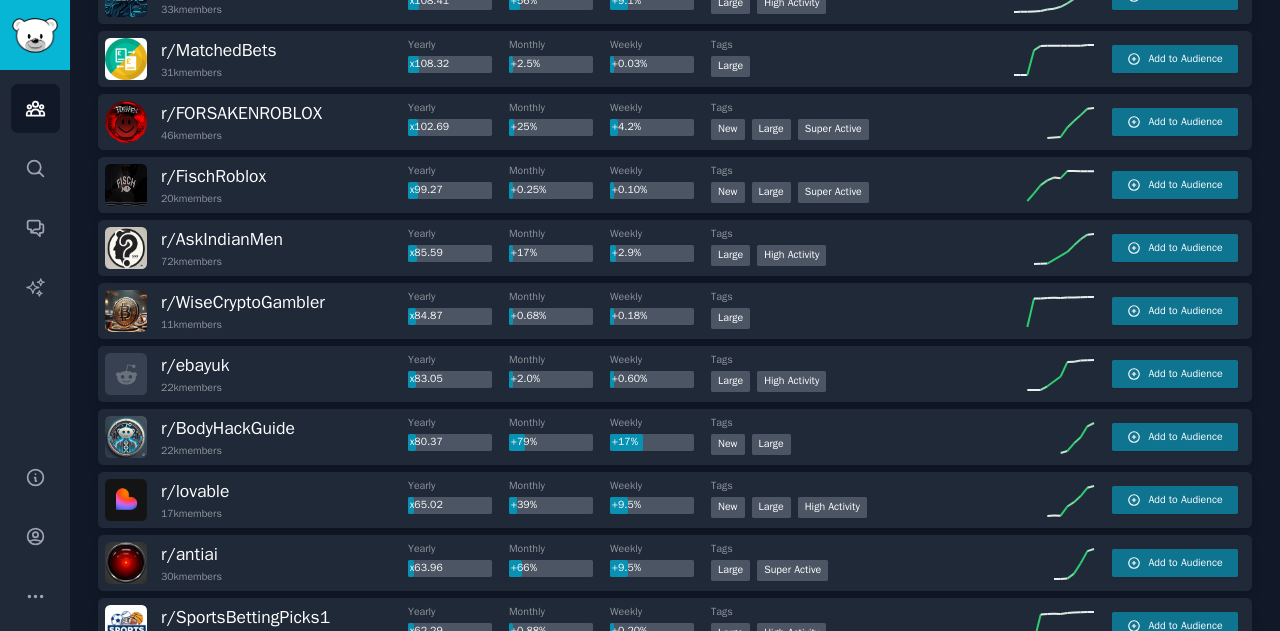 scroll, scrollTop: 942, scrollLeft: 0, axis: vertical 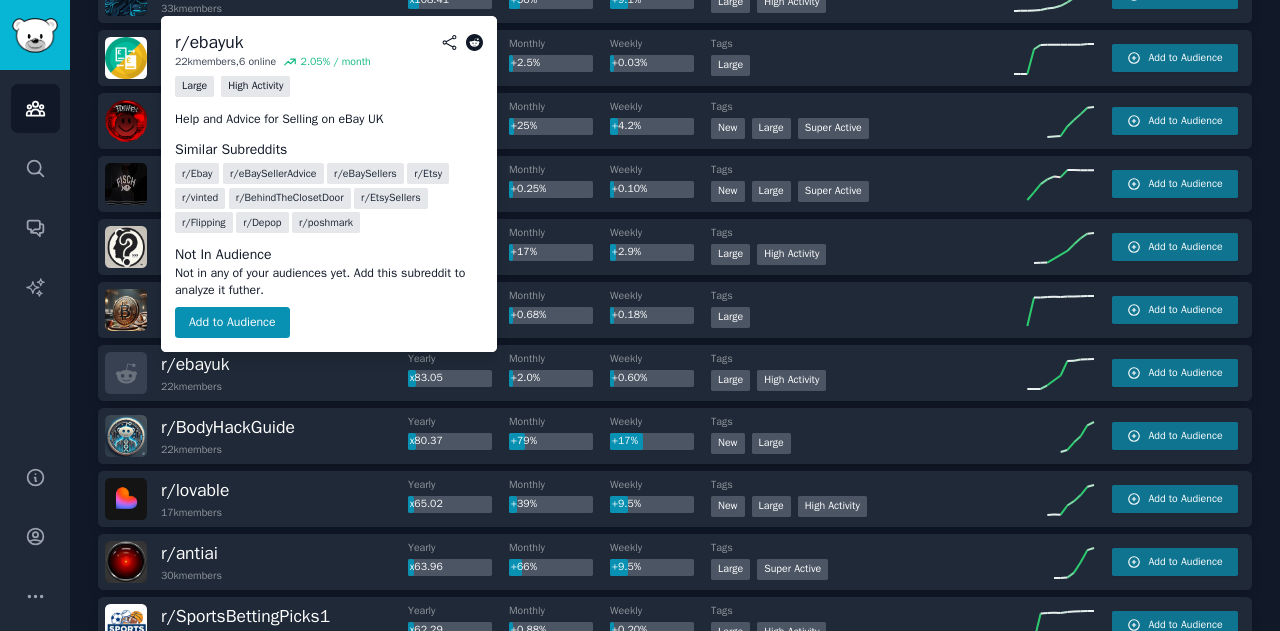 click 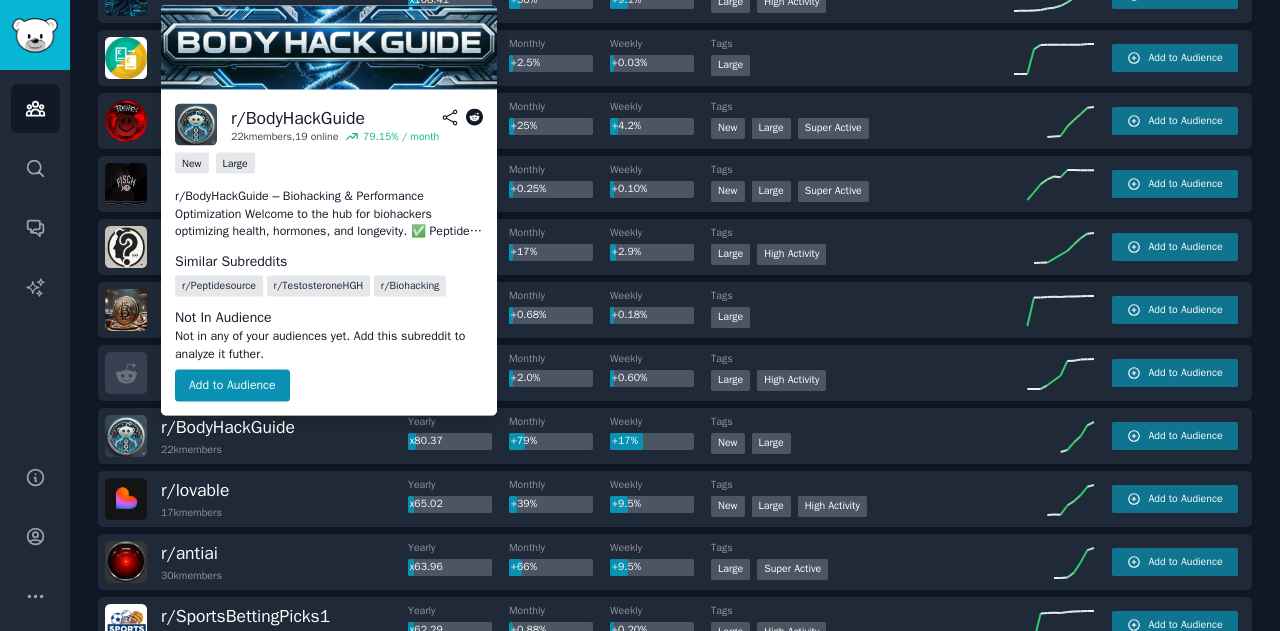 click 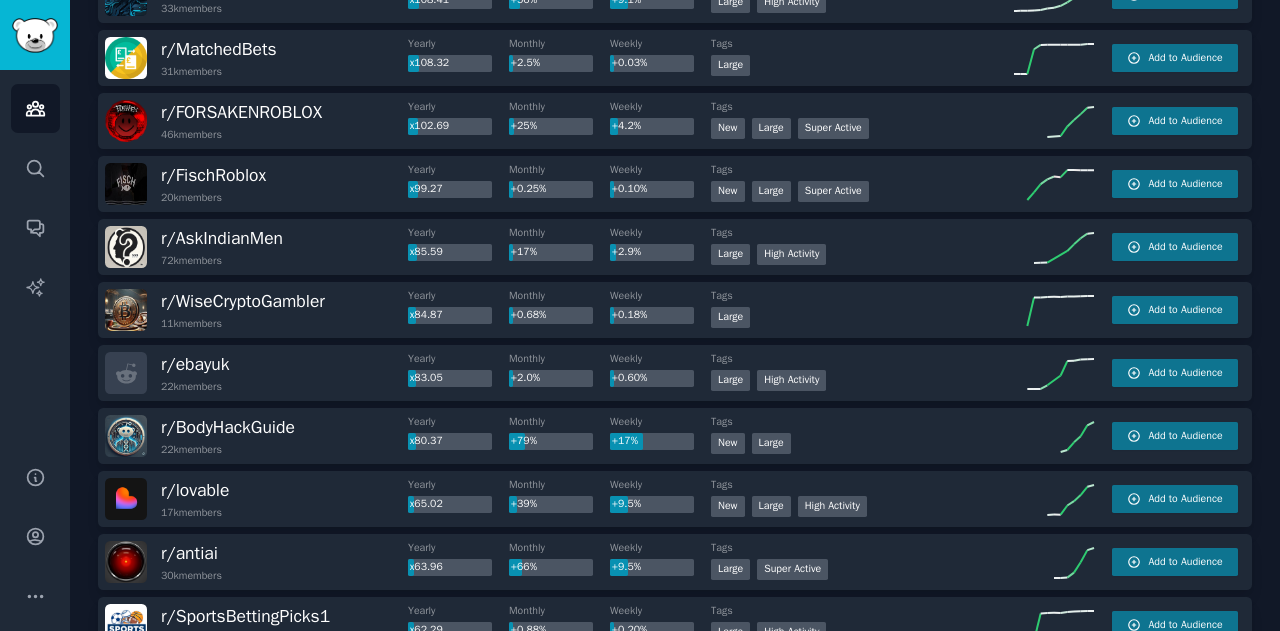 scroll, scrollTop: 0, scrollLeft: 0, axis: both 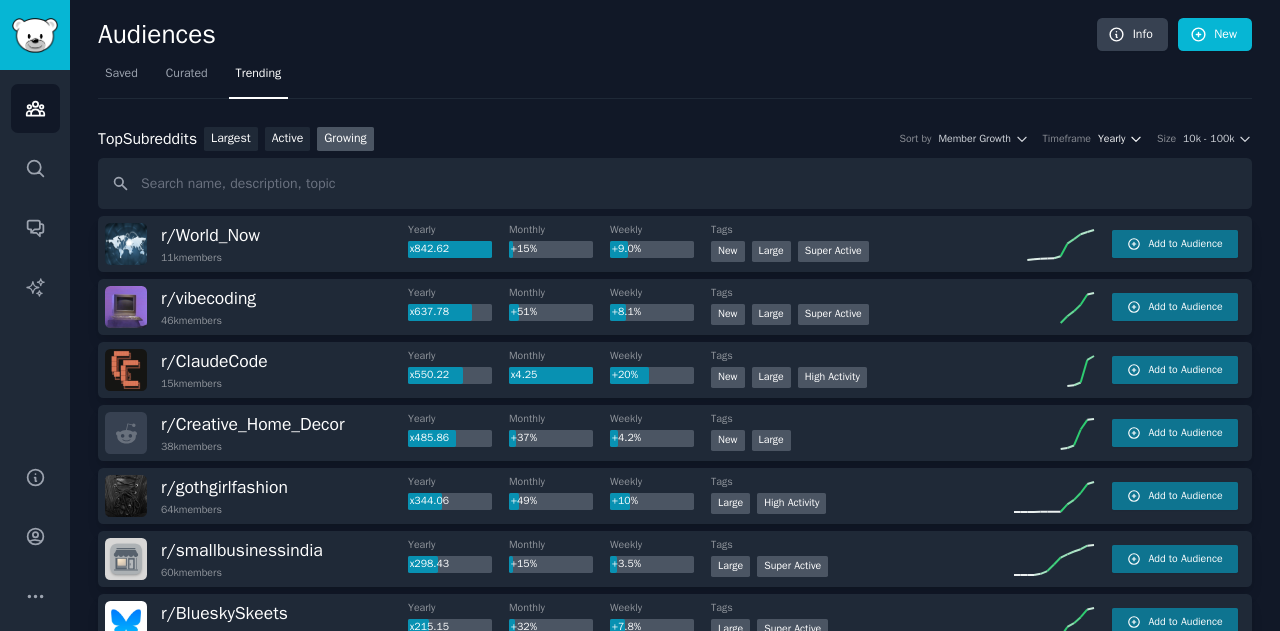 click on "Yearly" at bounding box center (1120, 139) 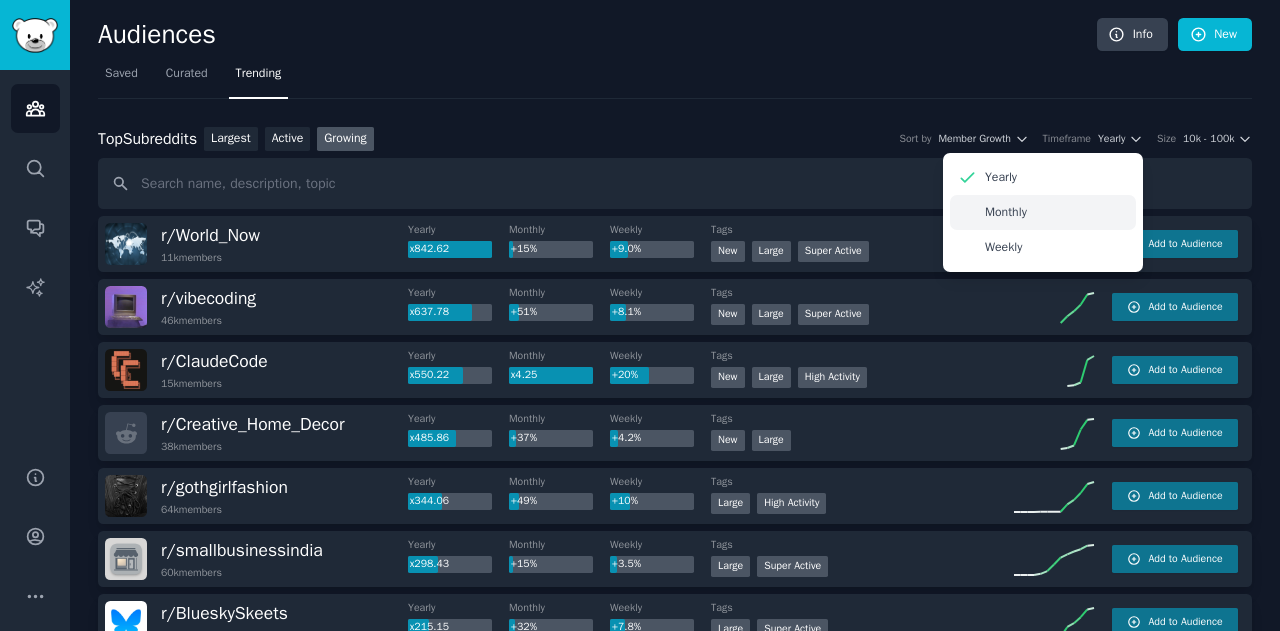 click on "Monthly" at bounding box center (1043, 212) 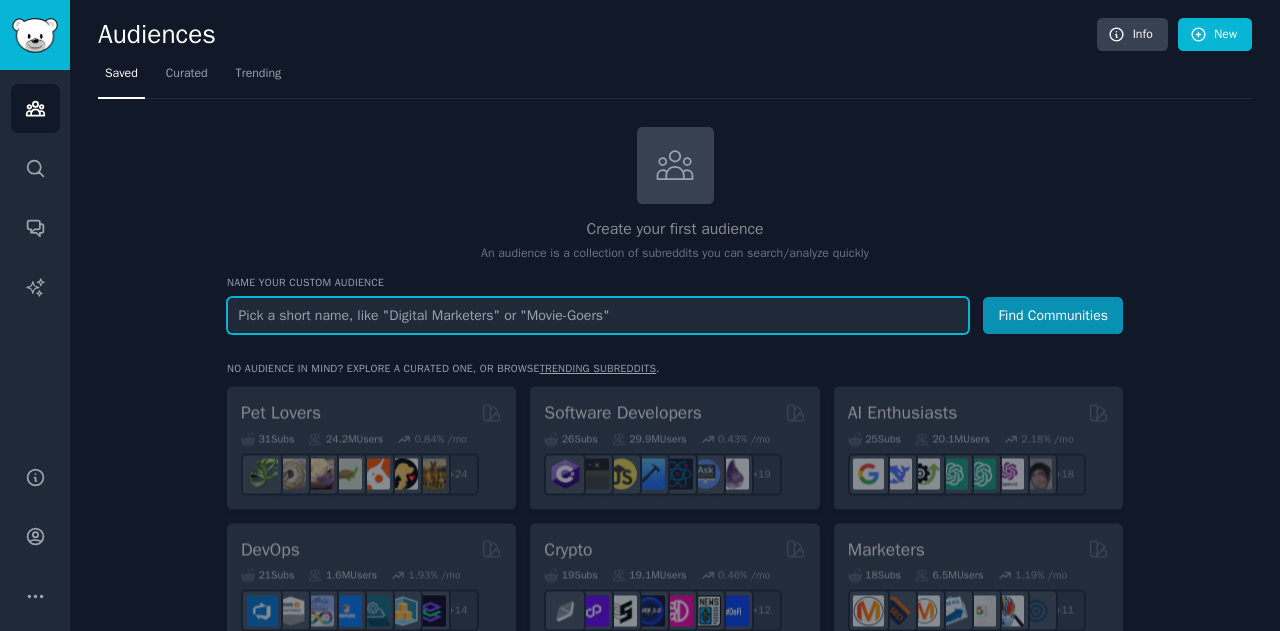 scroll, scrollTop: 0, scrollLeft: 0, axis: both 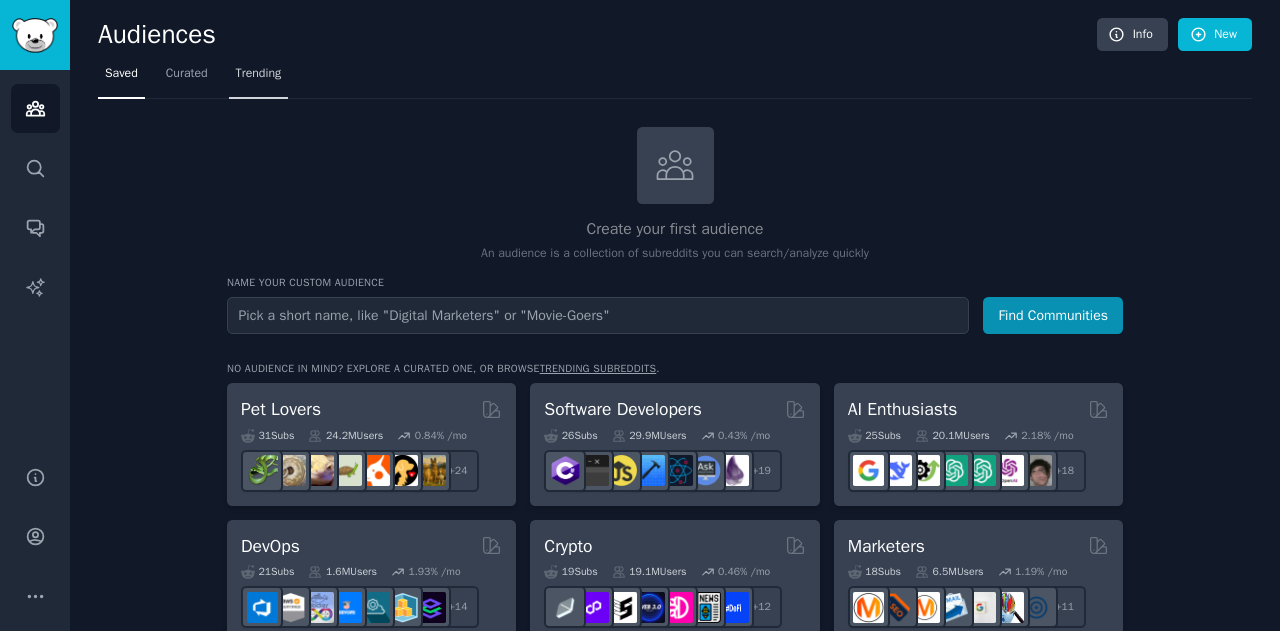 click on "Trending" at bounding box center [259, 74] 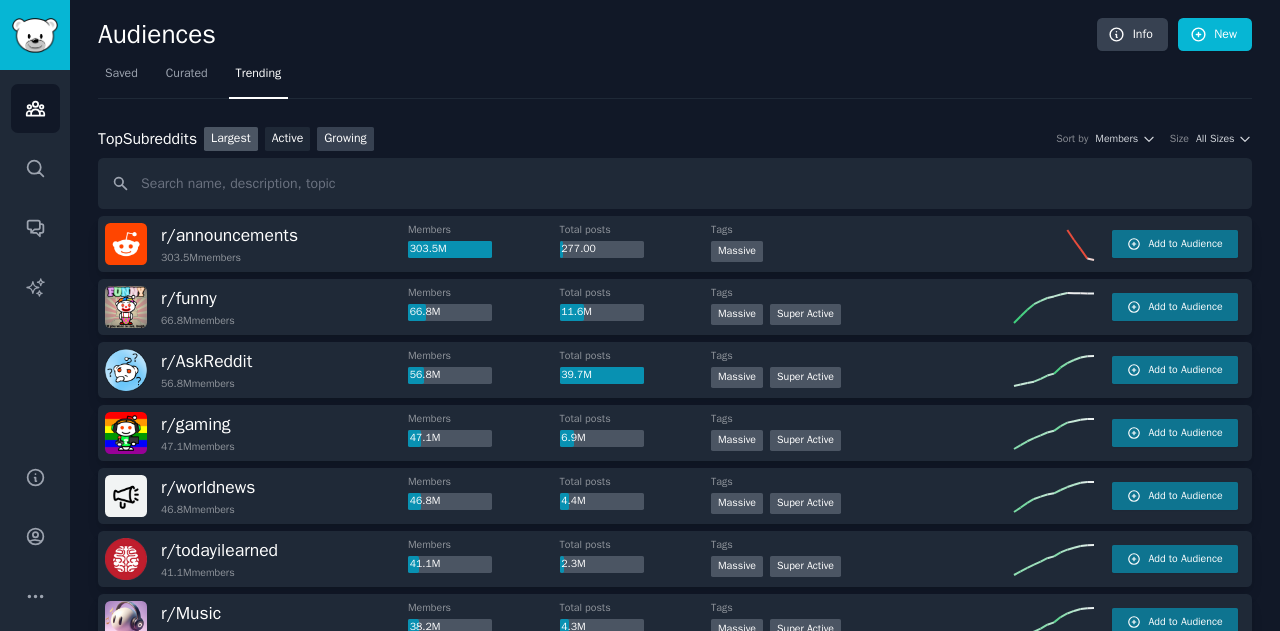 click on "Growing" at bounding box center (345, 139) 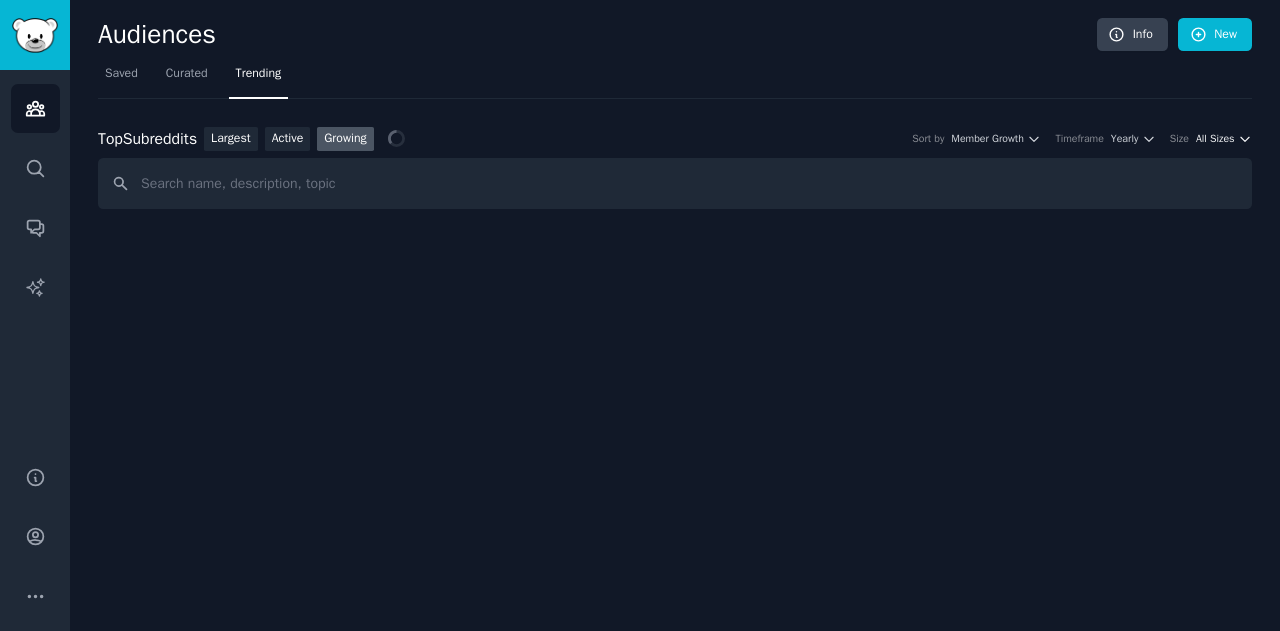 click on "All Sizes" at bounding box center (1215, 139) 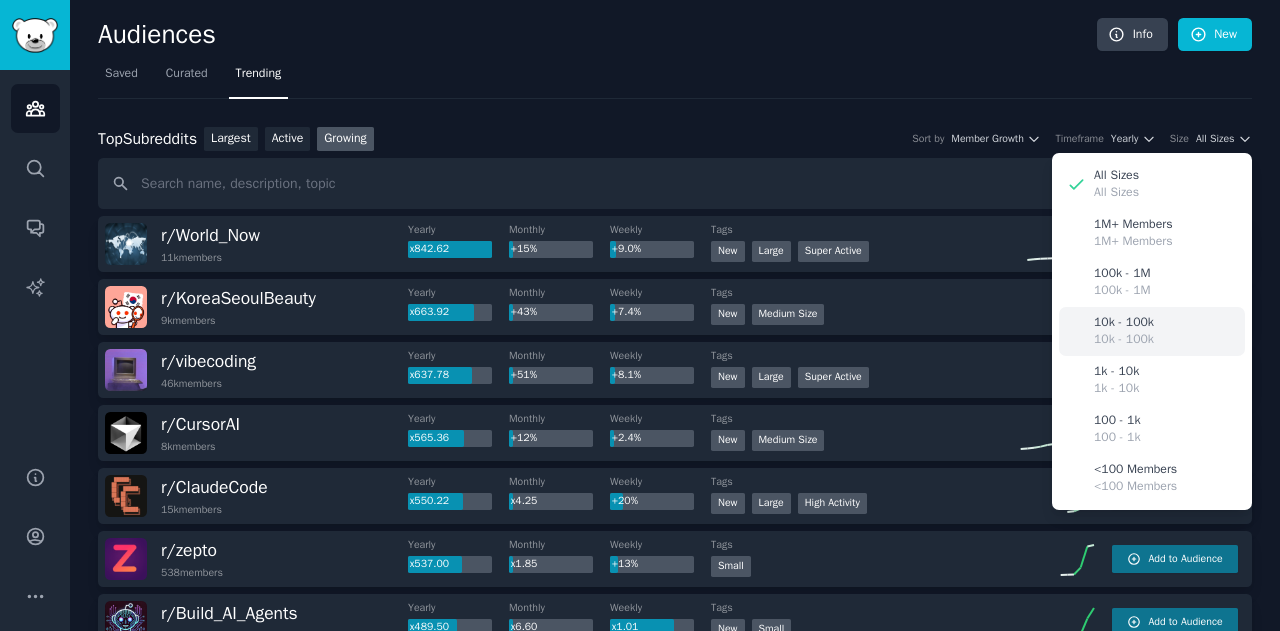 click on "10k - 100k" at bounding box center [1124, 323] 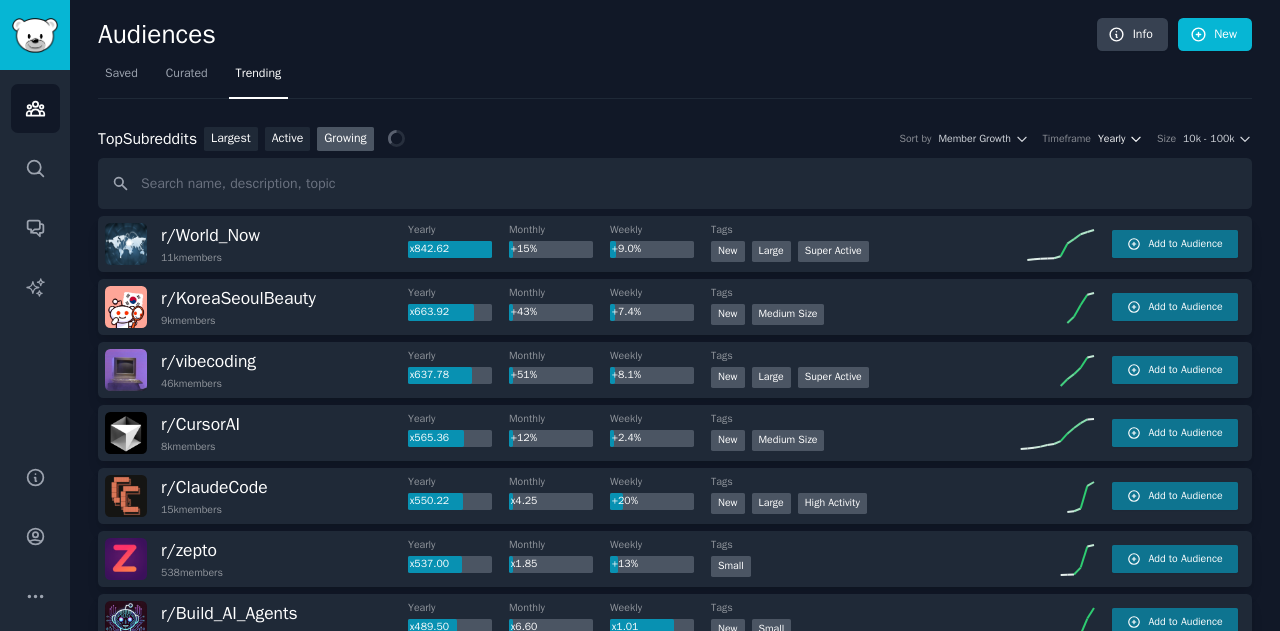 click on "Yearly" at bounding box center [1111, 139] 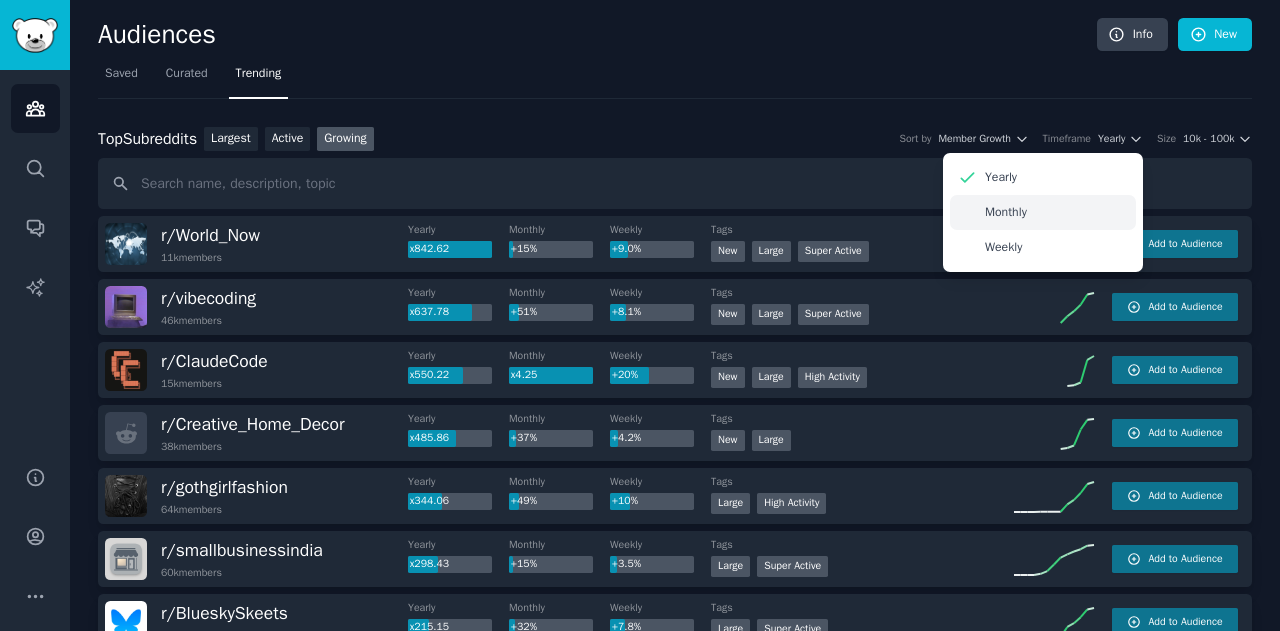 click on "Monthly" at bounding box center [1043, 212] 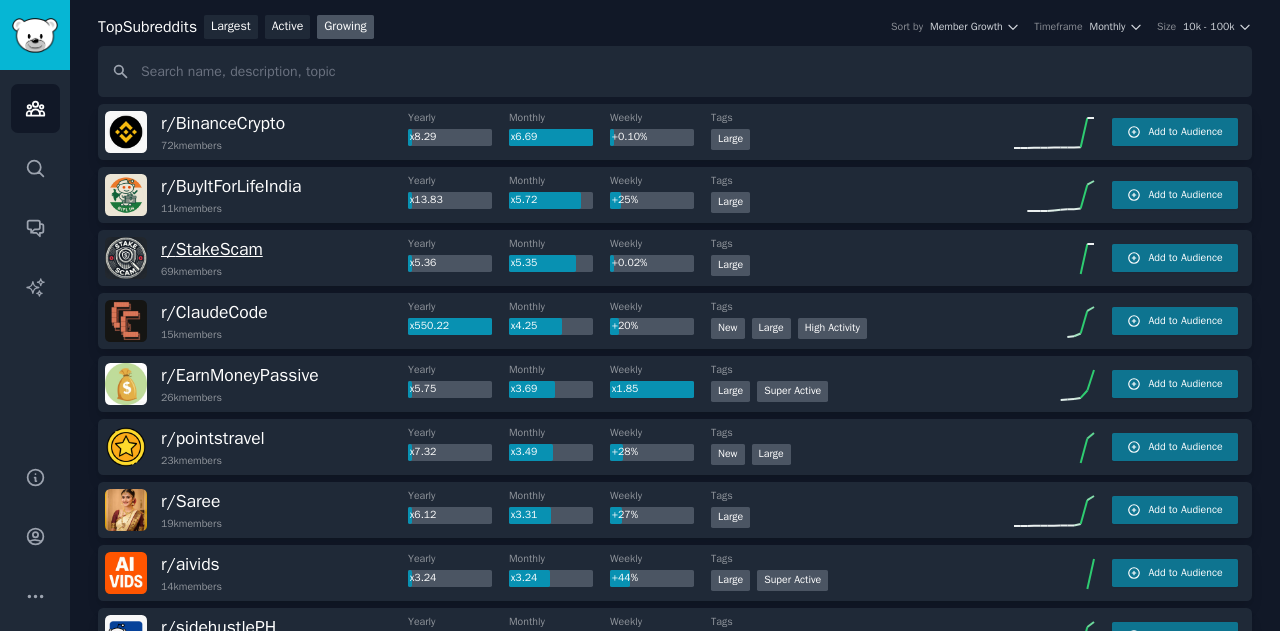scroll, scrollTop: 115, scrollLeft: 0, axis: vertical 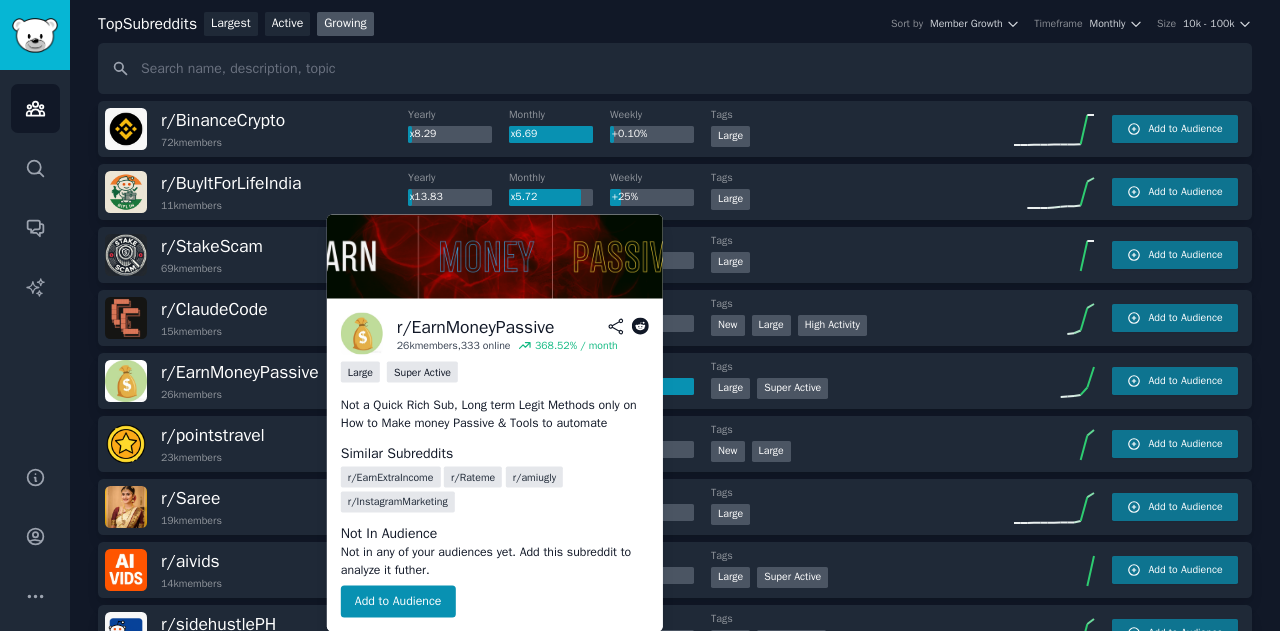 click 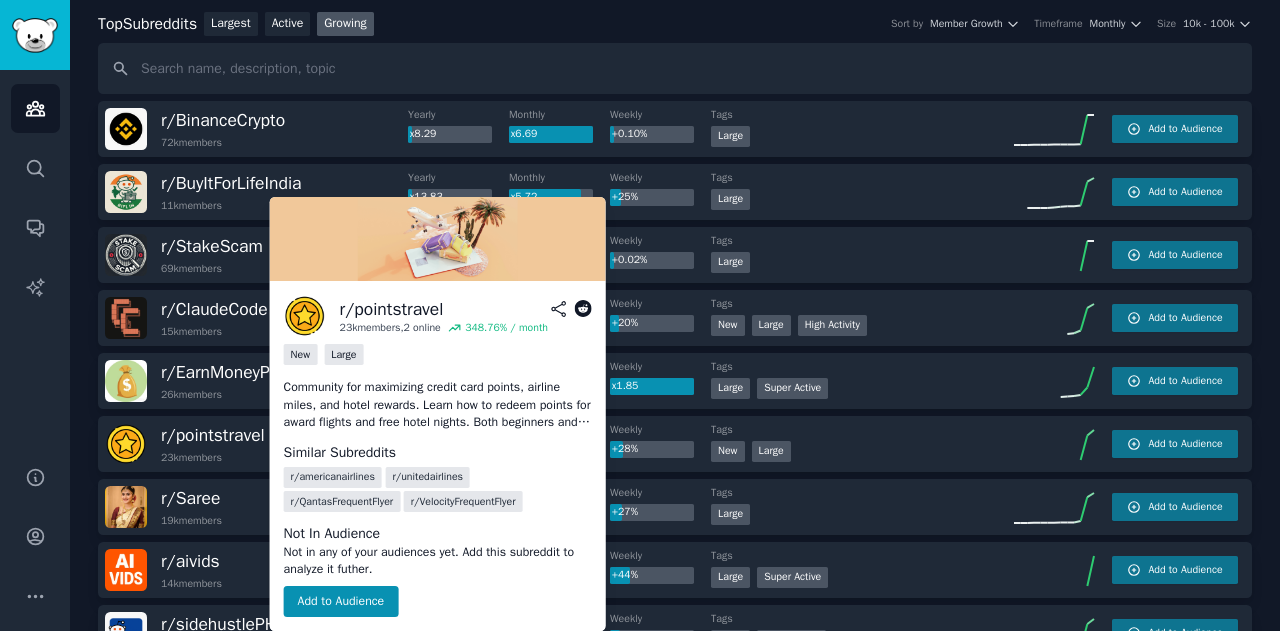 click 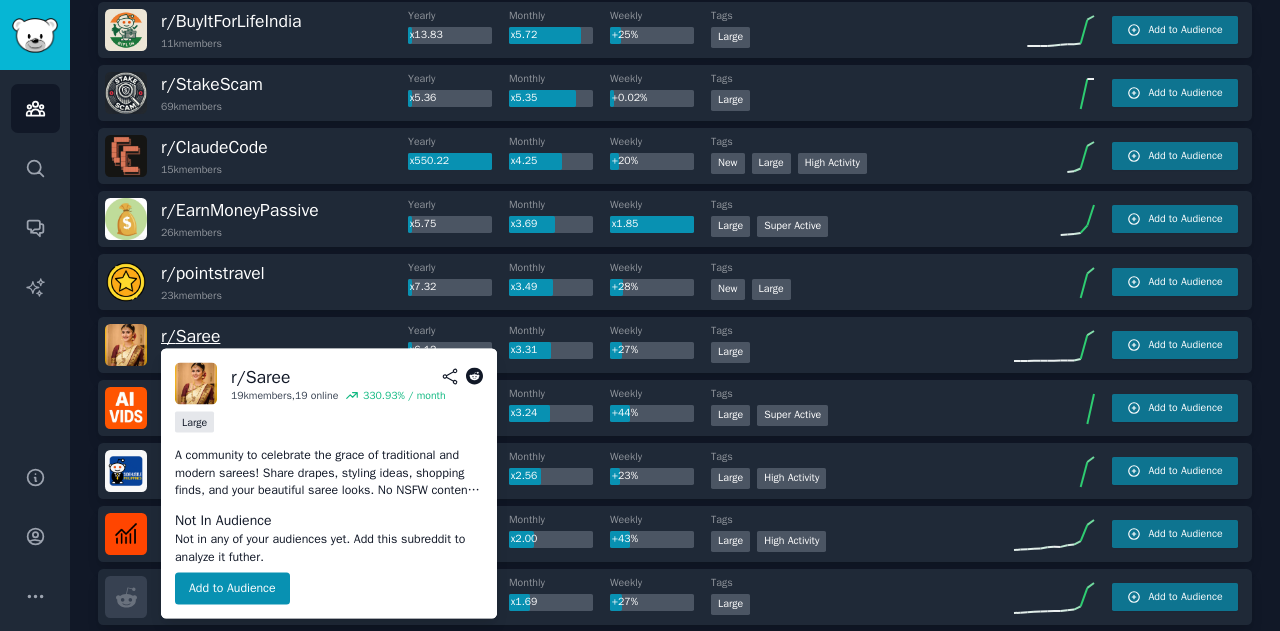 scroll, scrollTop: 281, scrollLeft: 0, axis: vertical 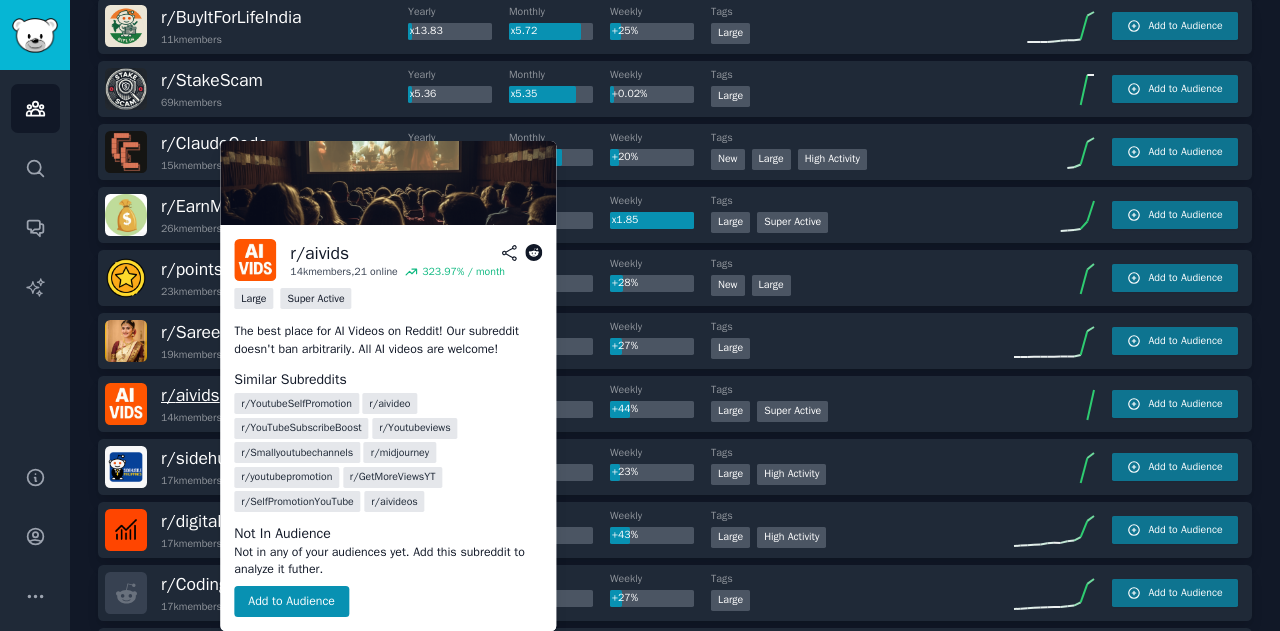 click on "r/ aivids" at bounding box center (190, 395) 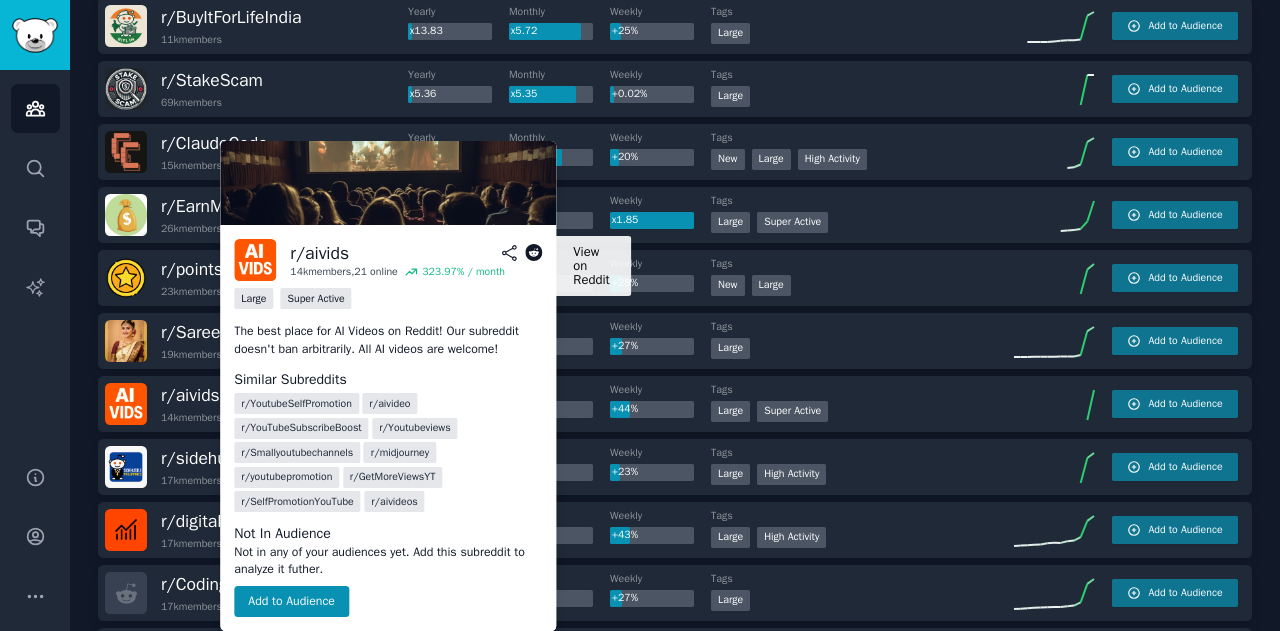 click 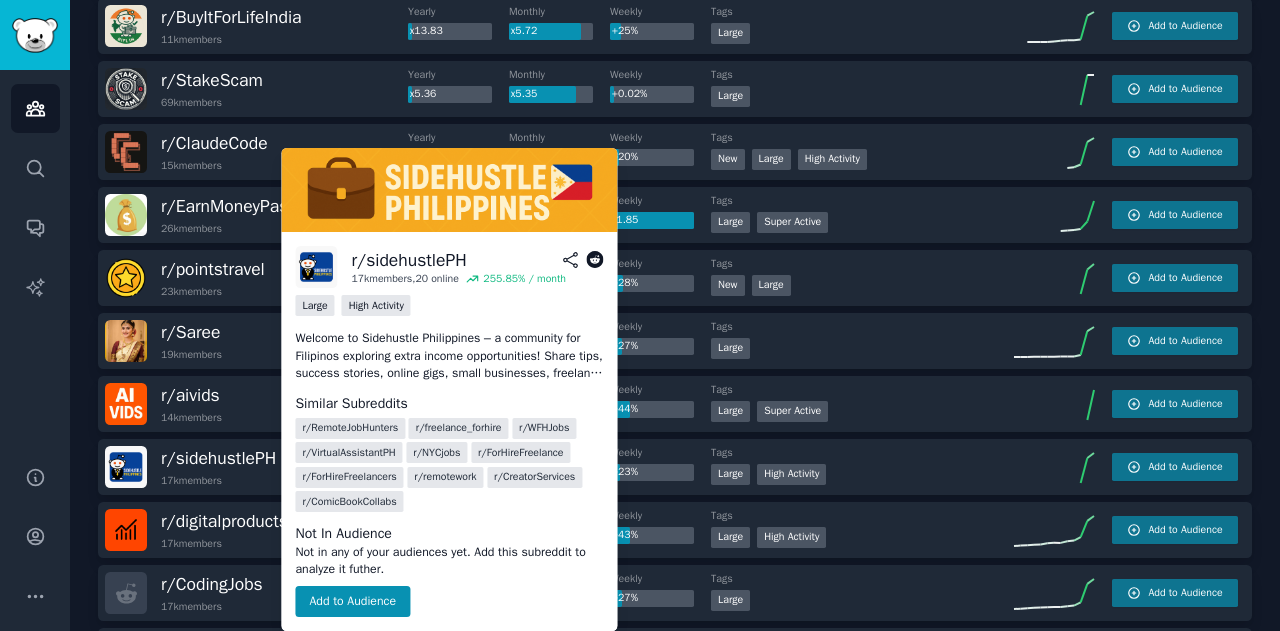 click 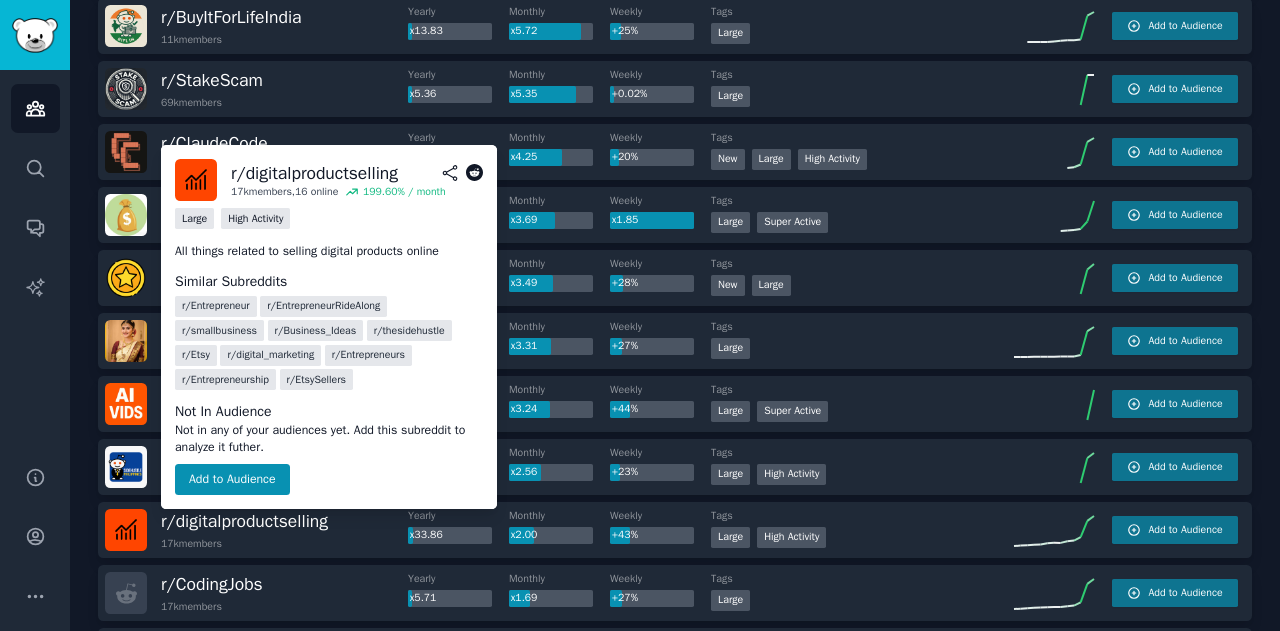 click 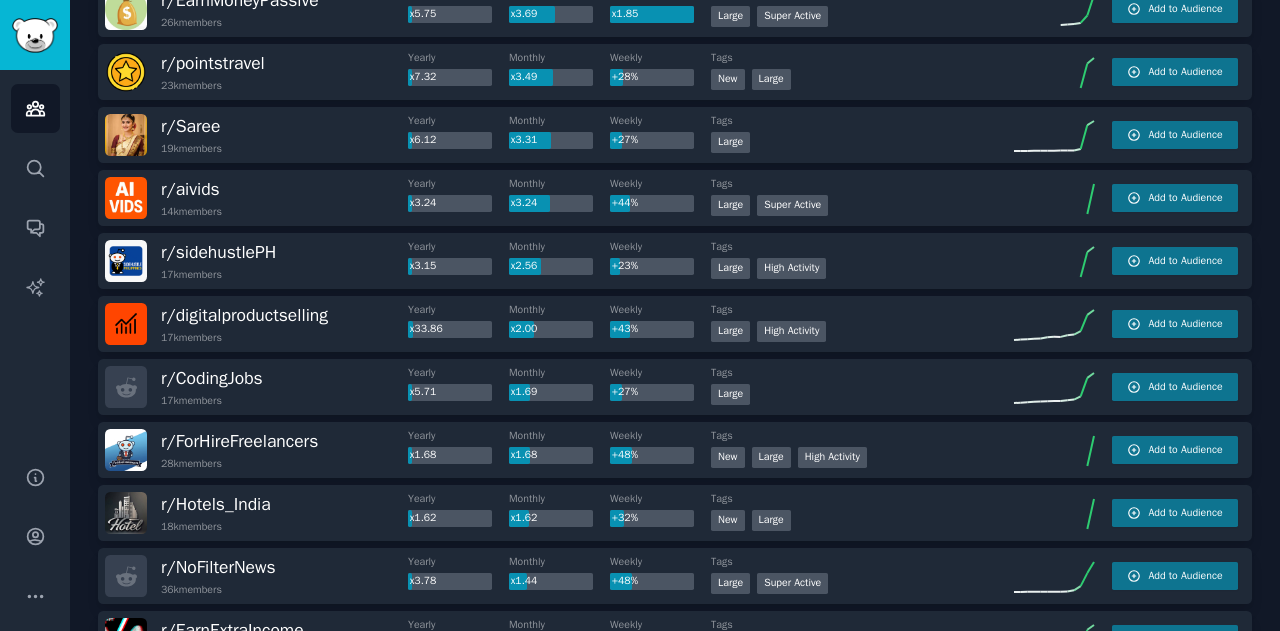 scroll, scrollTop: 495, scrollLeft: 0, axis: vertical 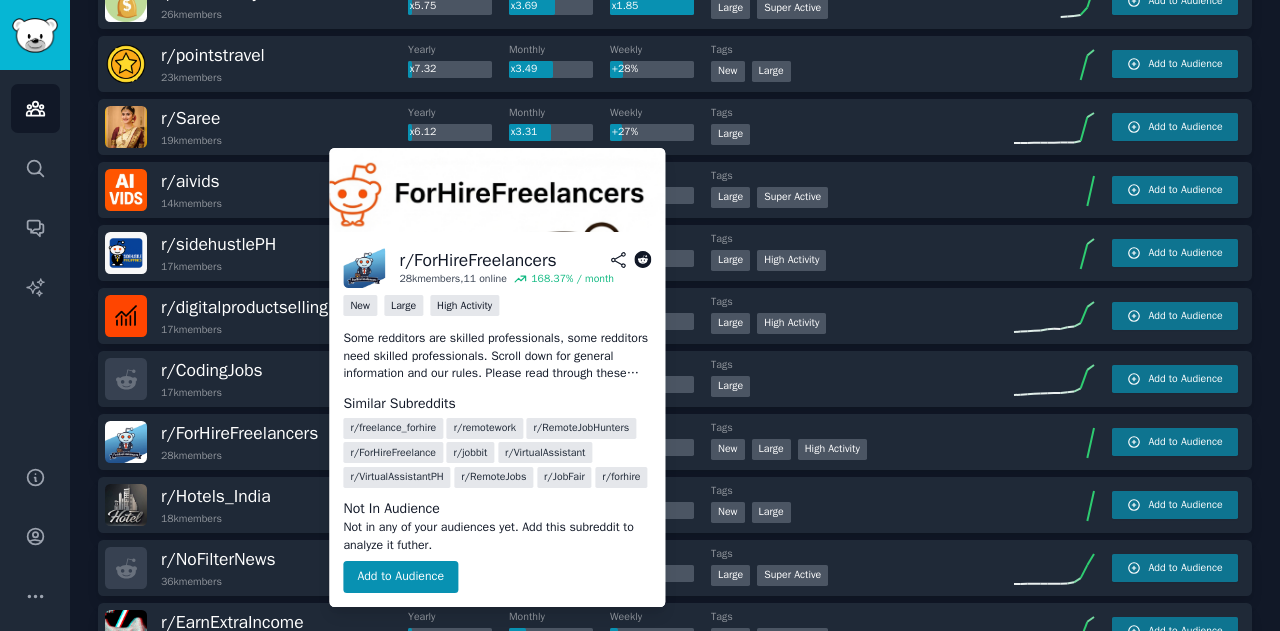 click 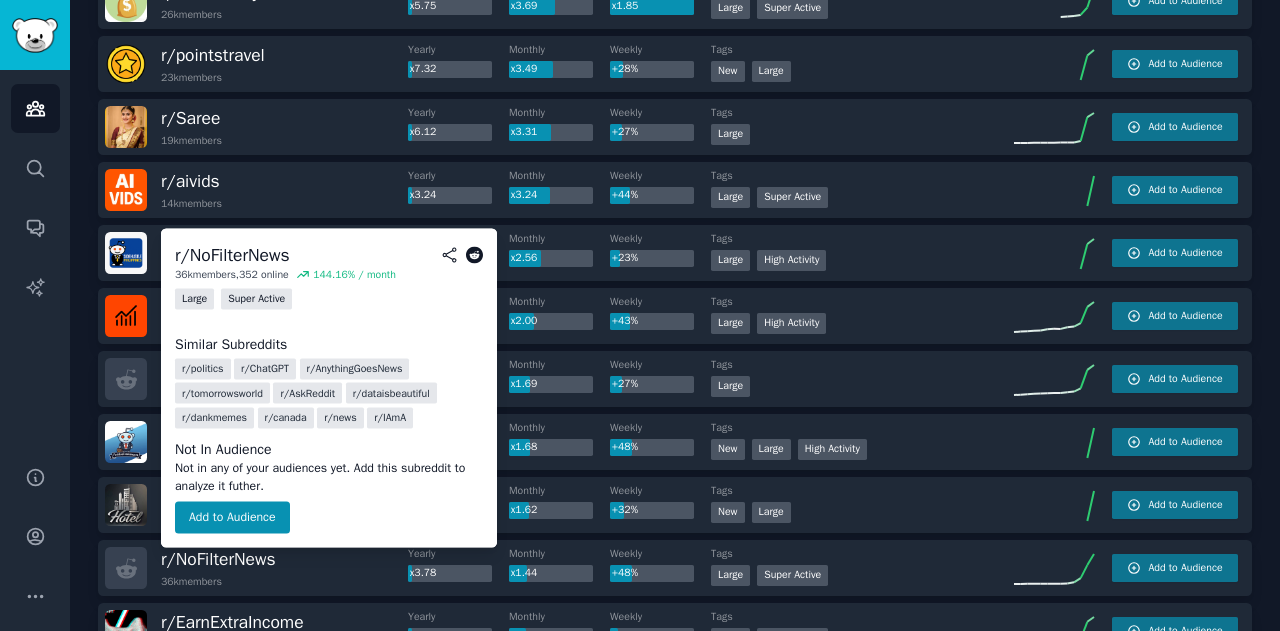 click 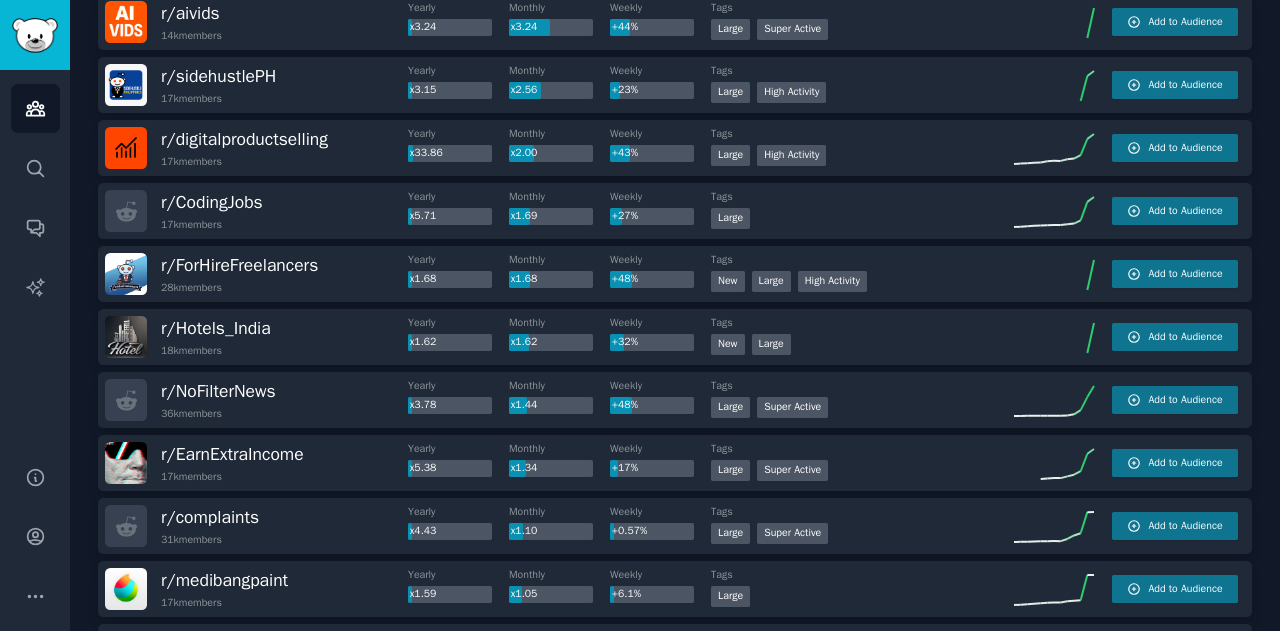scroll, scrollTop: 666, scrollLeft: 0, axis: vertical 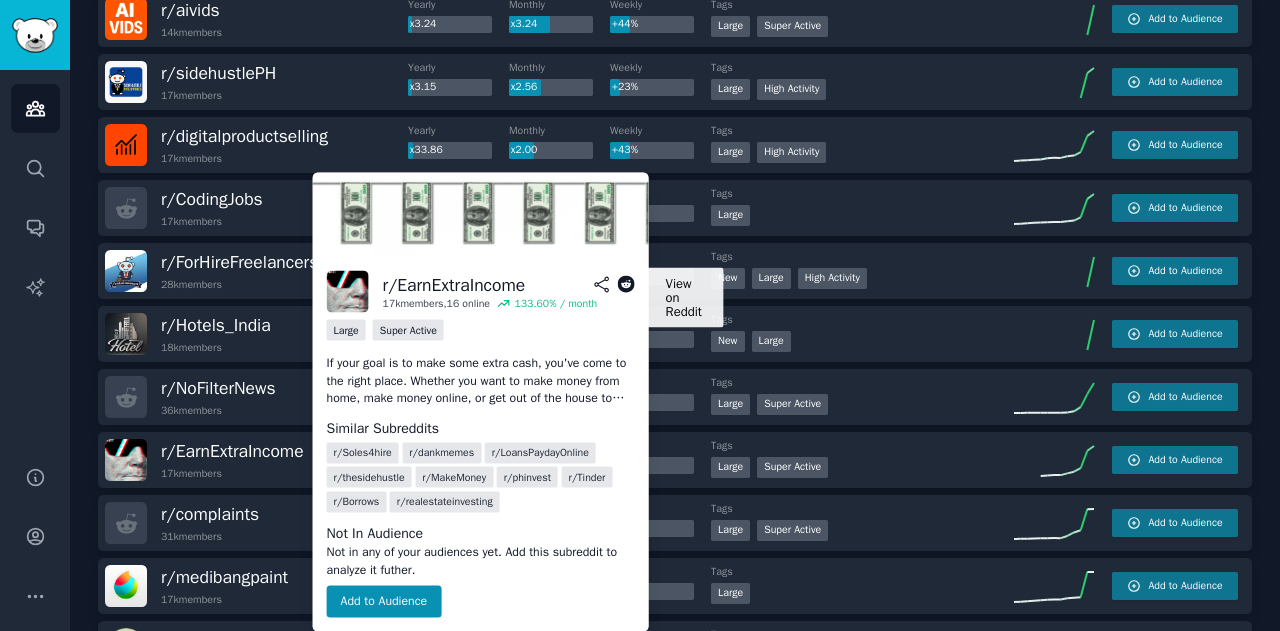 click 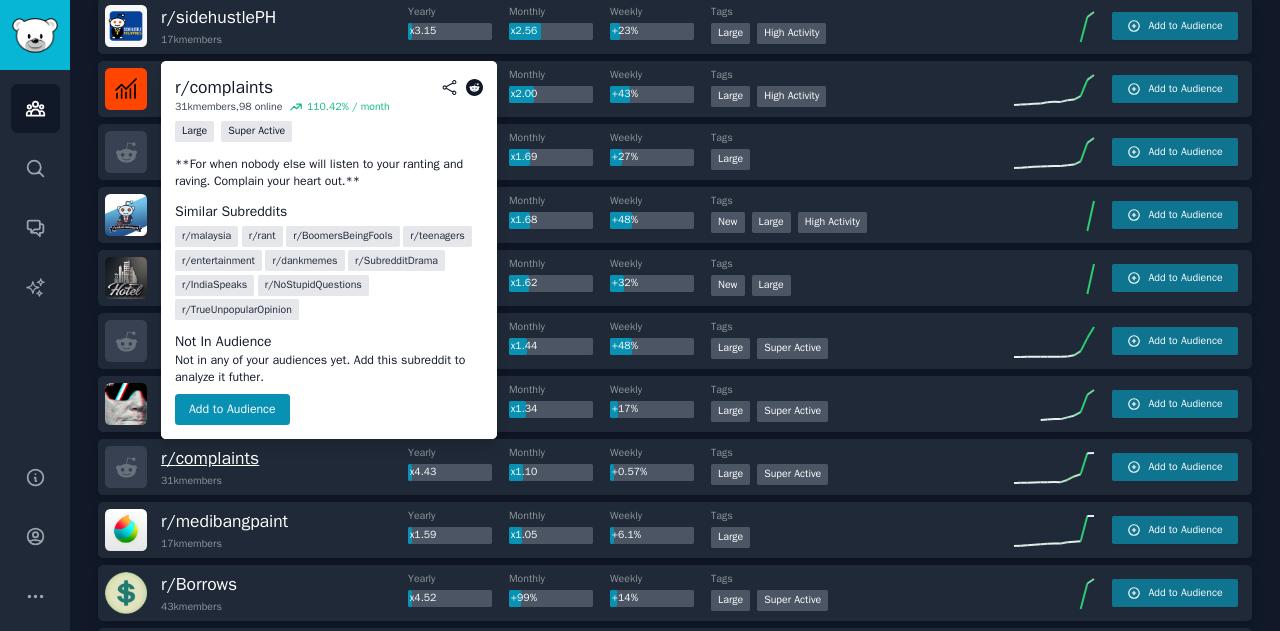 scroll, scrollTop: 730, scrollLeft: 0, axis: vertical 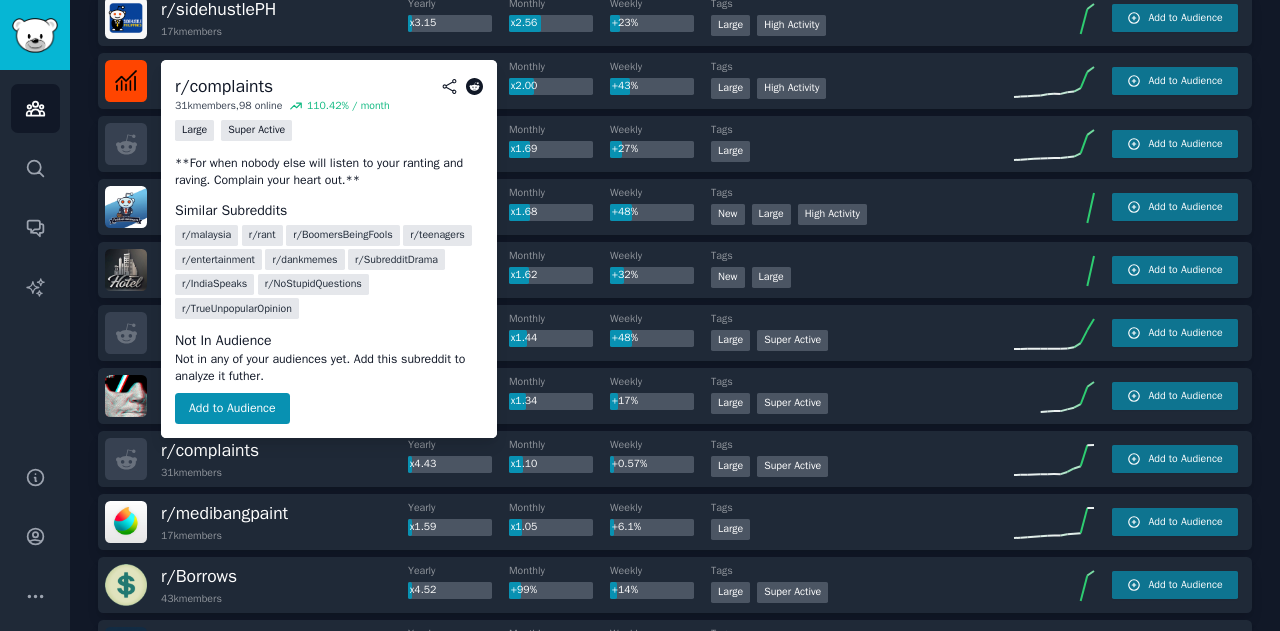 click 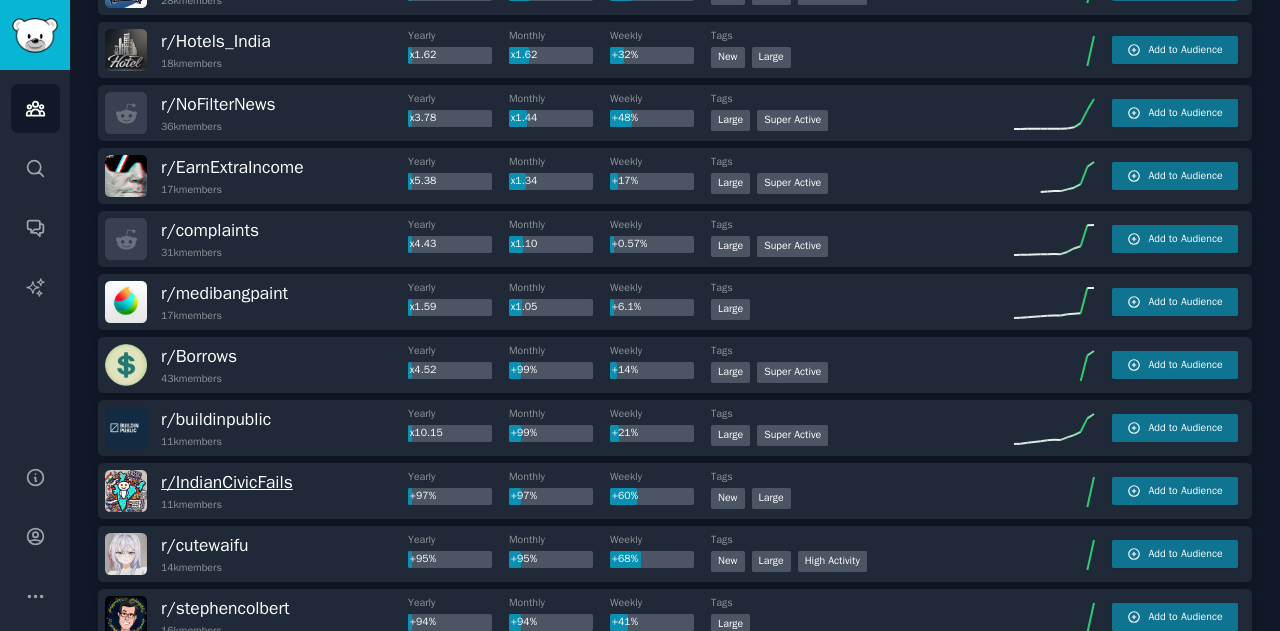 scroll, scrollTop: 1039, scrollLeft: 0, axis: vertical 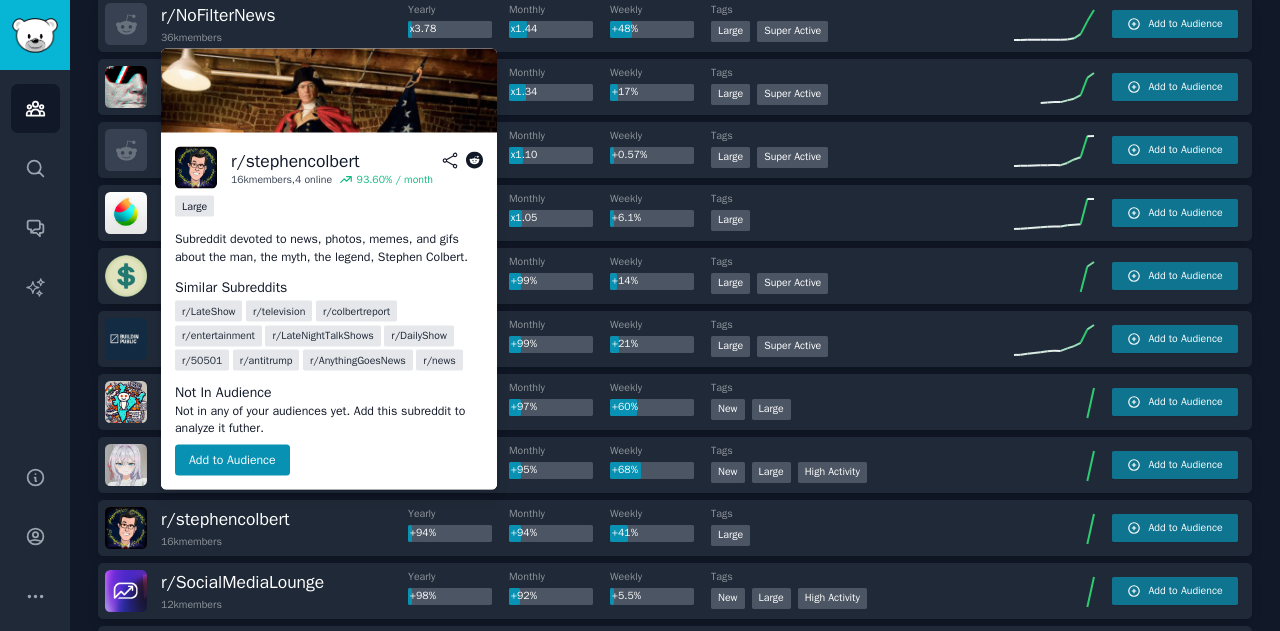 click 